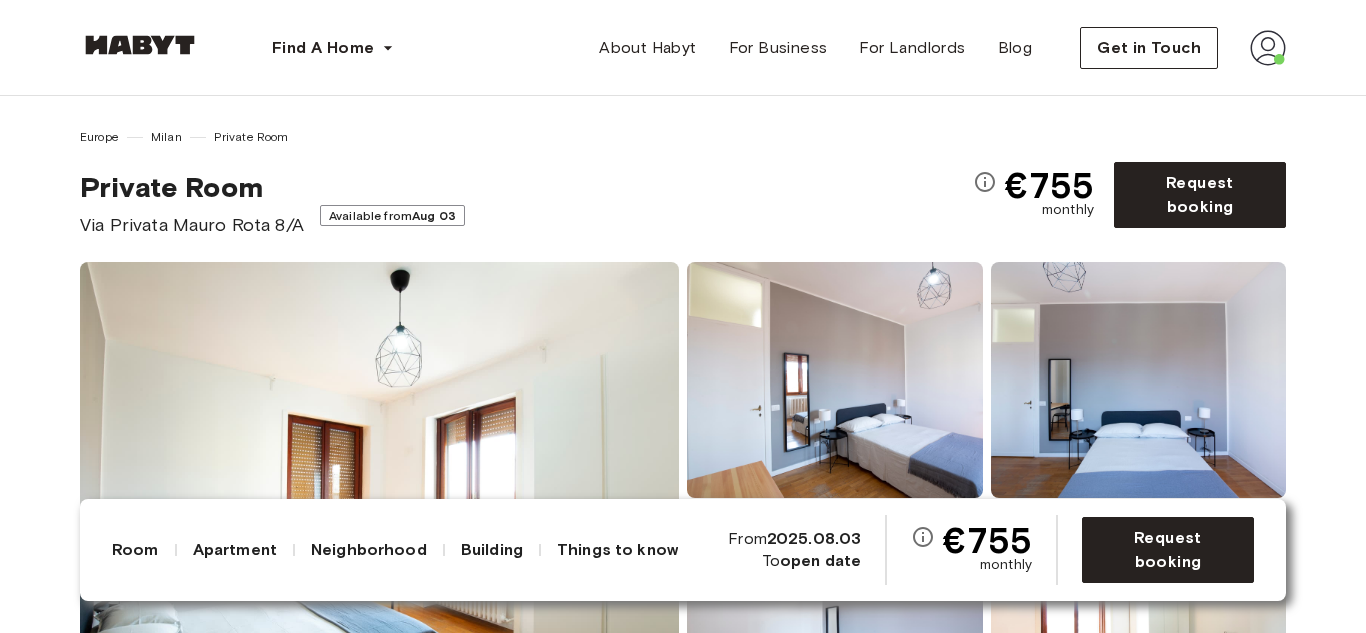 scroll, scrollTop: 0, scrollLeft: 0, axis: both 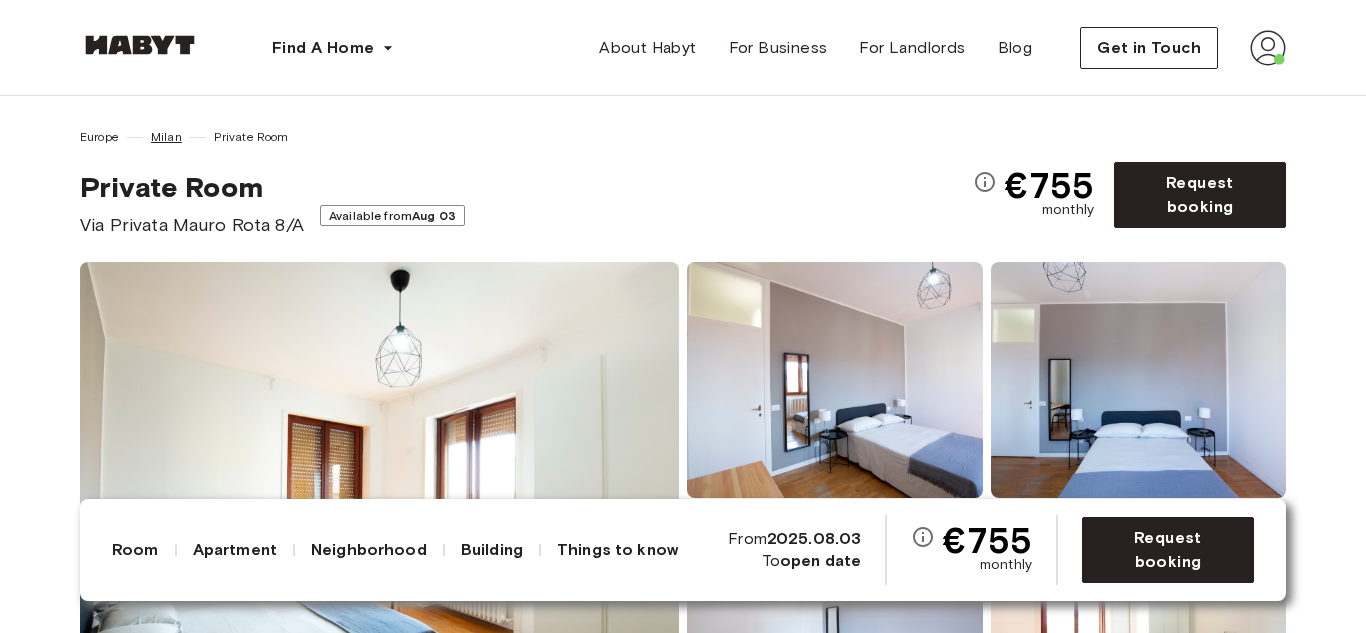 click on "Milan" at bounding box center (166, 137) 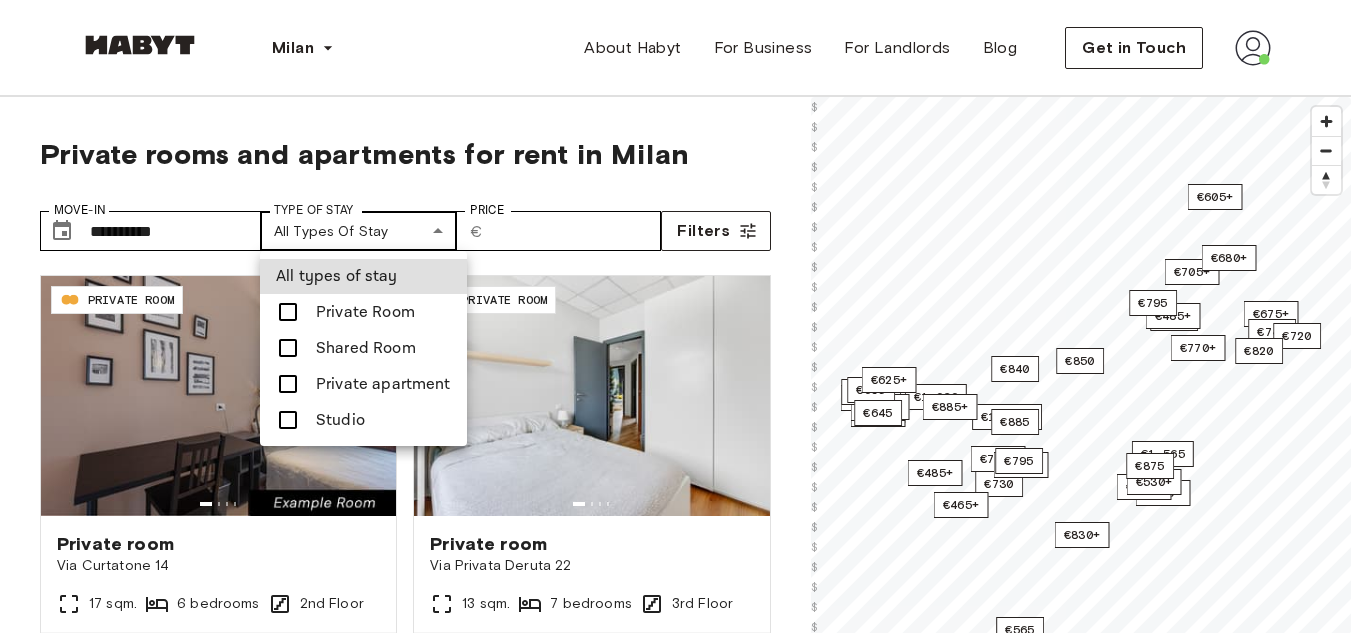 click on "Milan Europe Amsterdam Berlin Frankfurt Hamburg Lisbon Madrid Milan Modena Paris Turin Munich Rotterdam Stuttgart Dusseldorf Cologne Zurich The Hague Graz Brussels Leipzig Asia Hong Kong Singapore Seoul Phuket Tokyo About Habyt For Business For Landlords Blog Get in Touch Private rooms and apartments for rent in Milan Move-In ​ [NUMBER] Move-In Type of Stay All types of stay Type of Stay Price ​ € Price Filters IT-14-030-002-06H PRIVATE ROOM Private room Via Curtatone [NUMBER] [SQM]. [BEDROOMS] bedrooms 2nd Floor From Aug 03 €860 monthly IT-14-037-008-01H PRIVATE ROOM Private room Via Privata Deruta [NUMBER] [SQM]. [BEDROOMS] bedrooms 3rd Floor From Aug 03 €750 monthly IT-14-039-006-12H PRIVATE ROOM Private room Via Ernesto Breda [NUMBER] [SQM]. [BEDROOMS] bedrooms 1st Floor From Aug 03 €635 monthly IT-14-001-005-01H STUDIO Studio Via Vittoria Colonna [NUMBER] [SQM]. [BEDROOMS] bedrooms 3rd Floor From Aug 03 €1,405 monthly IT-14-032-007-02H PRIVATE ROOM Private room Corso Di Porta Romana [NUMBER]/A [SQM]. [BEDROOMS] bedrooms 5th Floor From Aug 03 €840" at bounding box center (683, 2392) 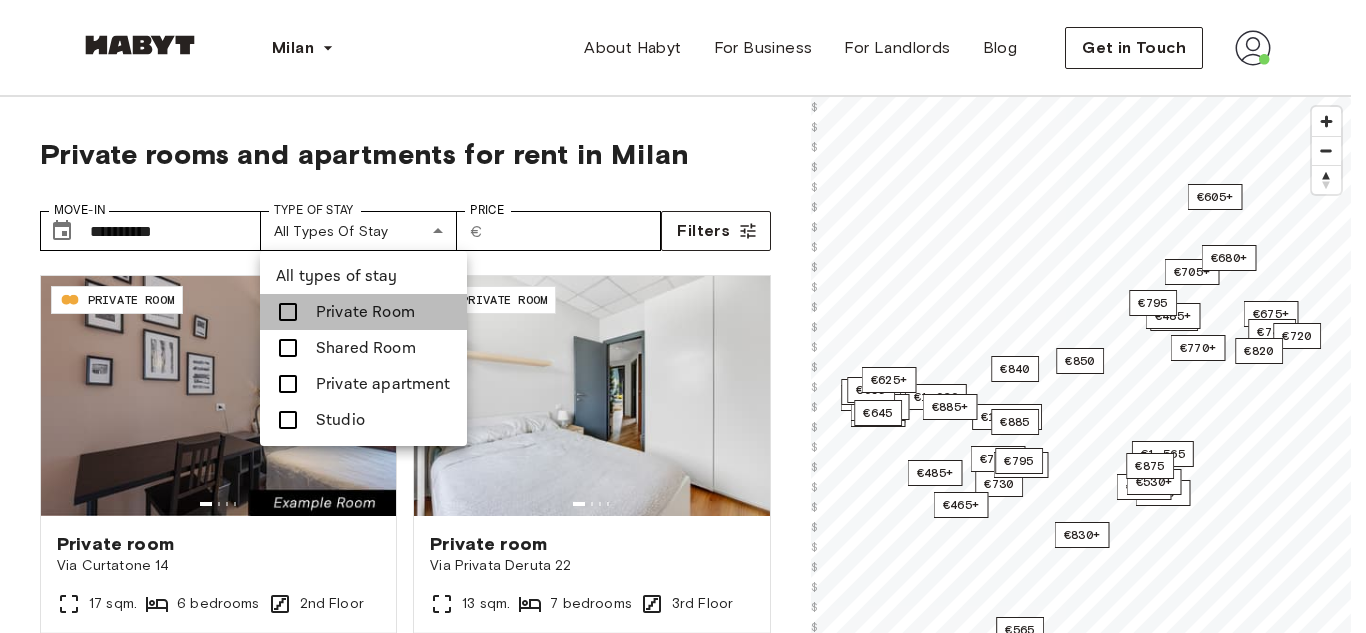 click on "Private Room" at bounding box center [365, 312] 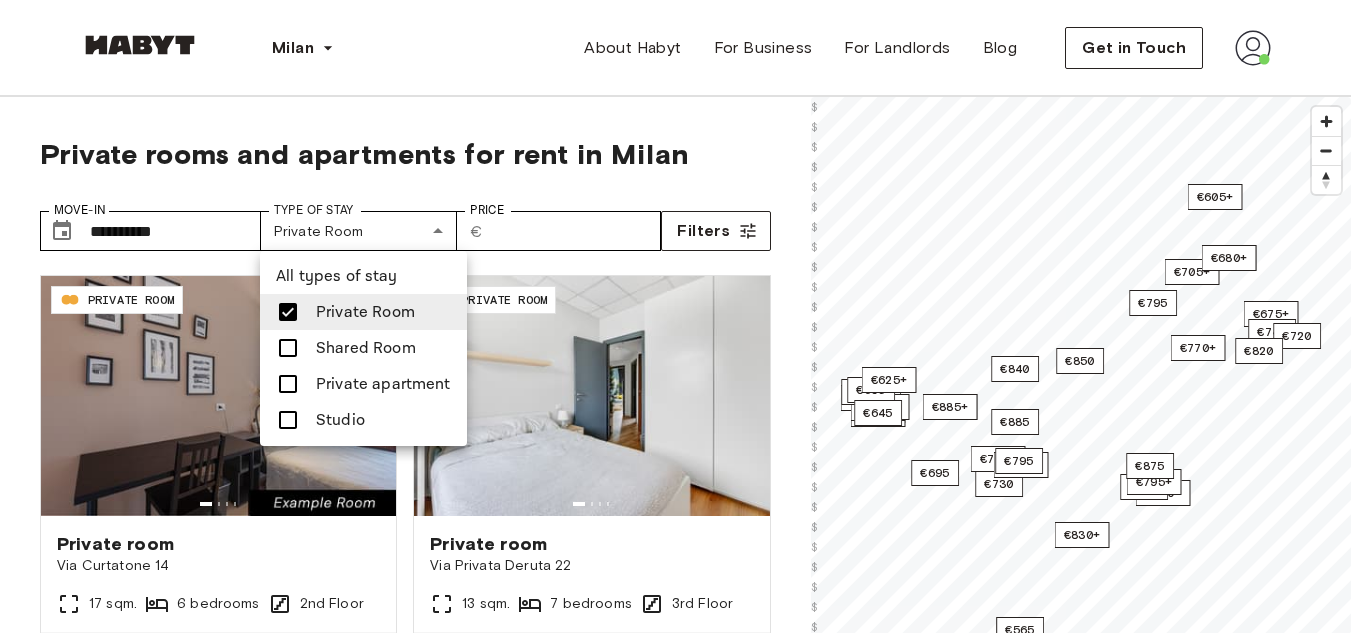 click at bounding box center (683, 316) 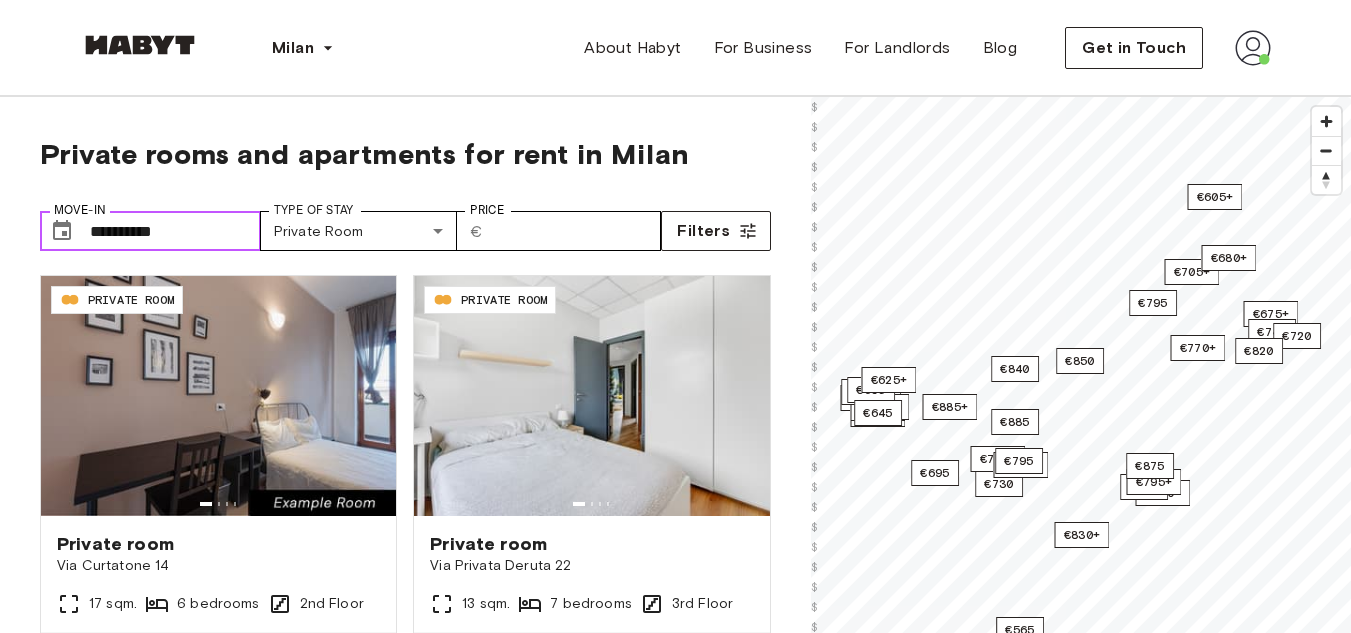 click at bounding box center (62, 231) 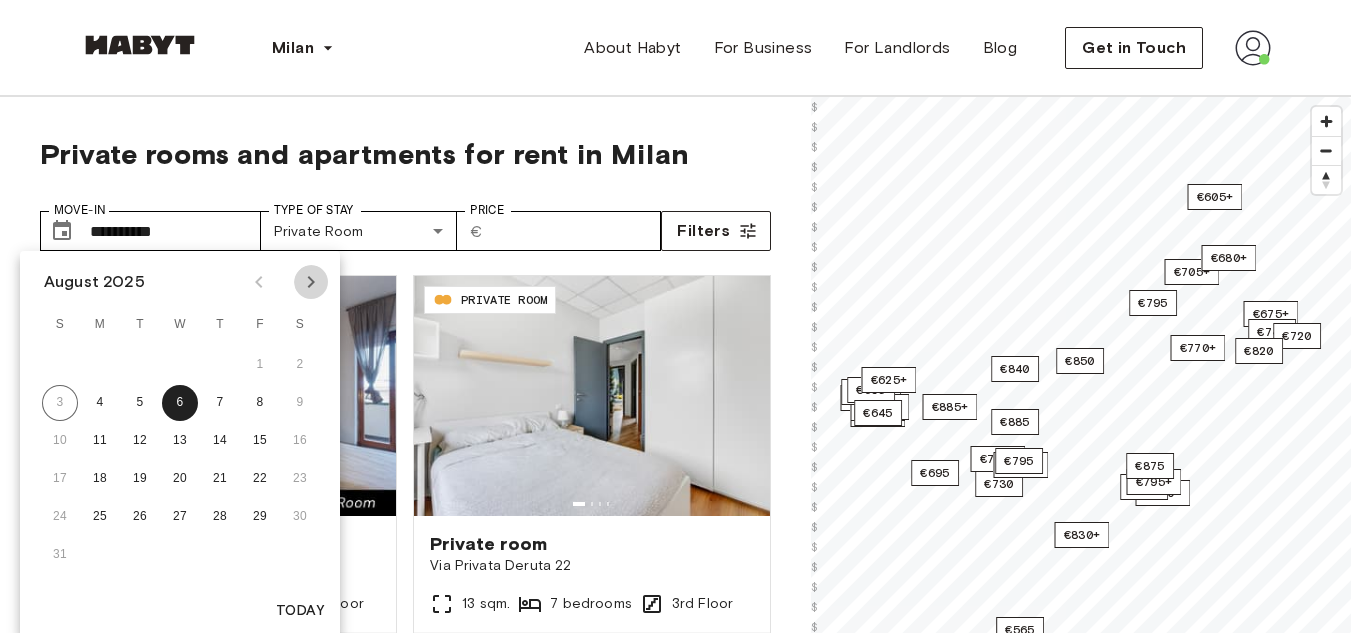 click 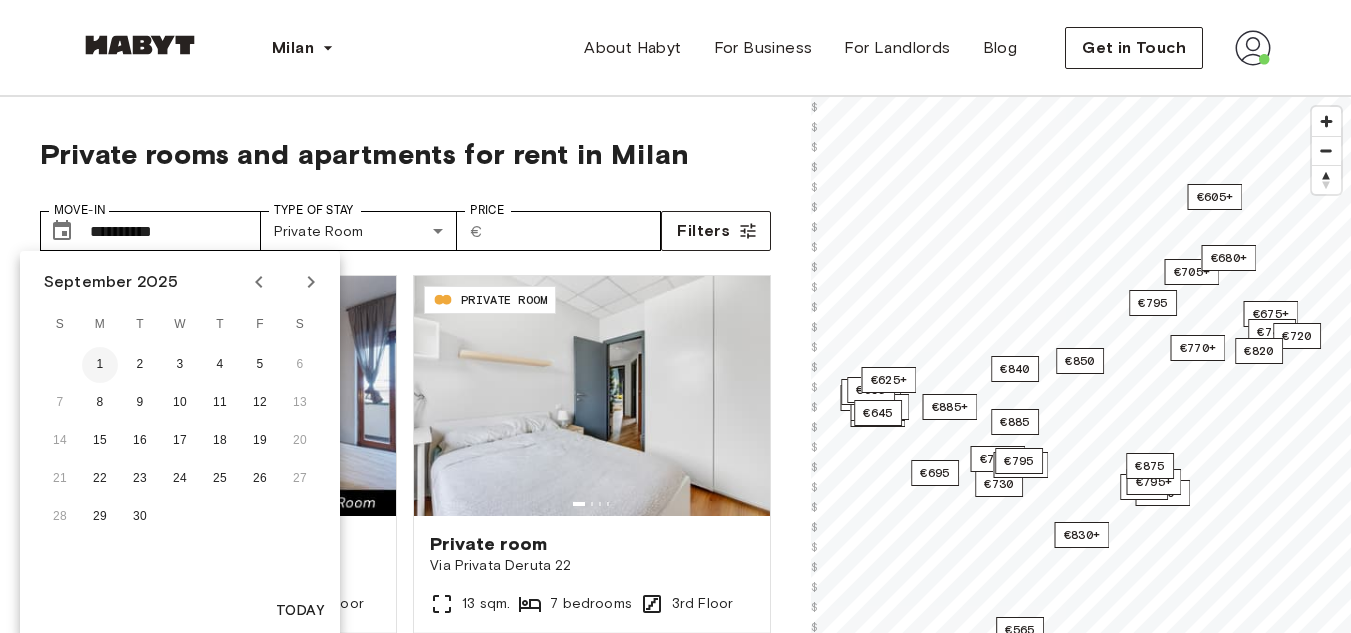 click on "1" at bounding box center [100, 365] 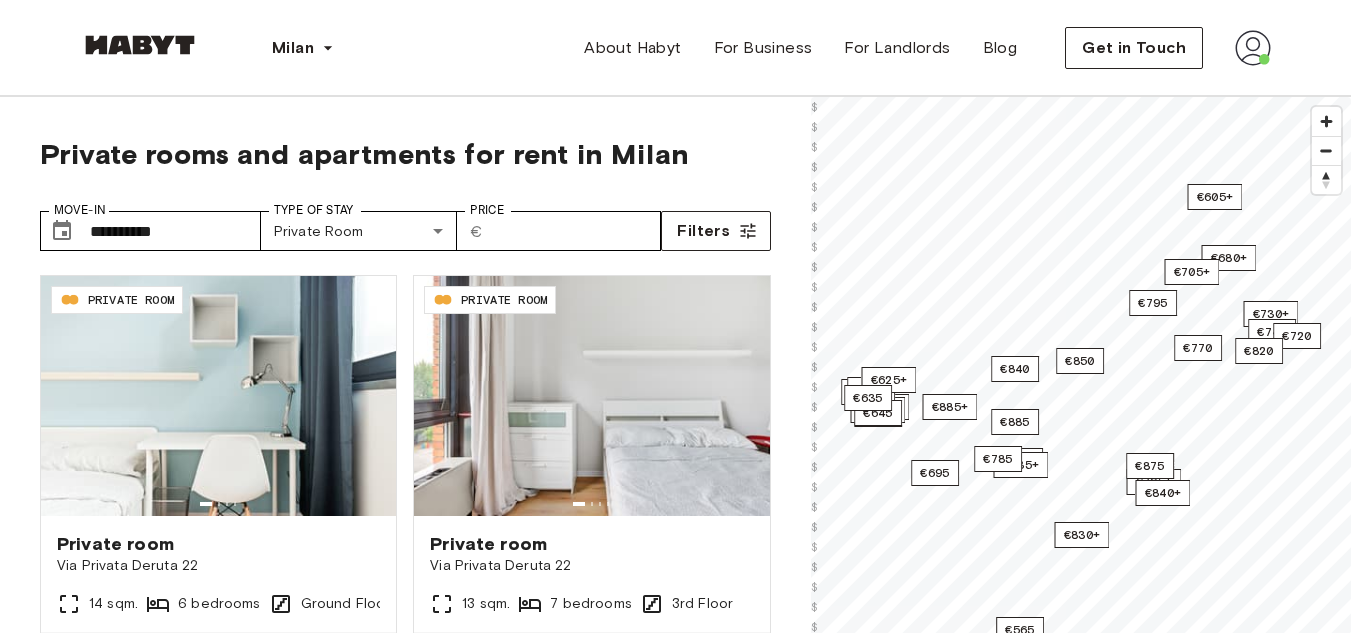 click on "Private rooms and apartments for rent in Milan" at bounding box center [405, 154] 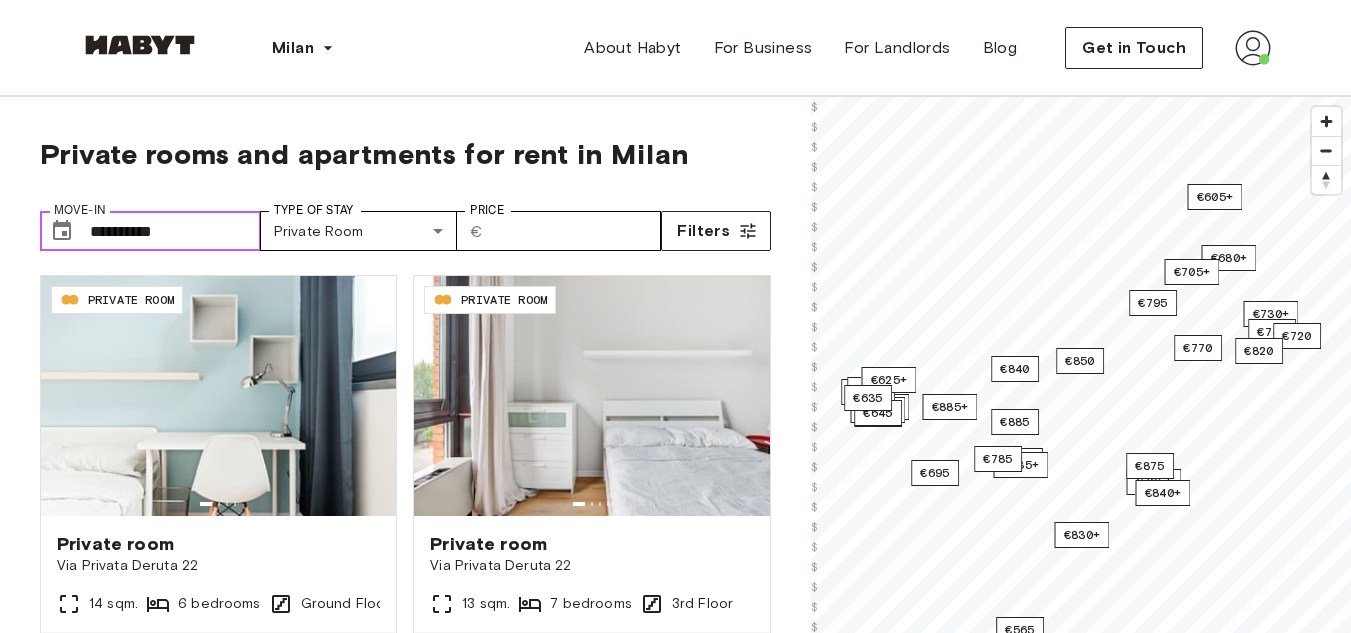 click on "**********" at bounding box center (175, 231) 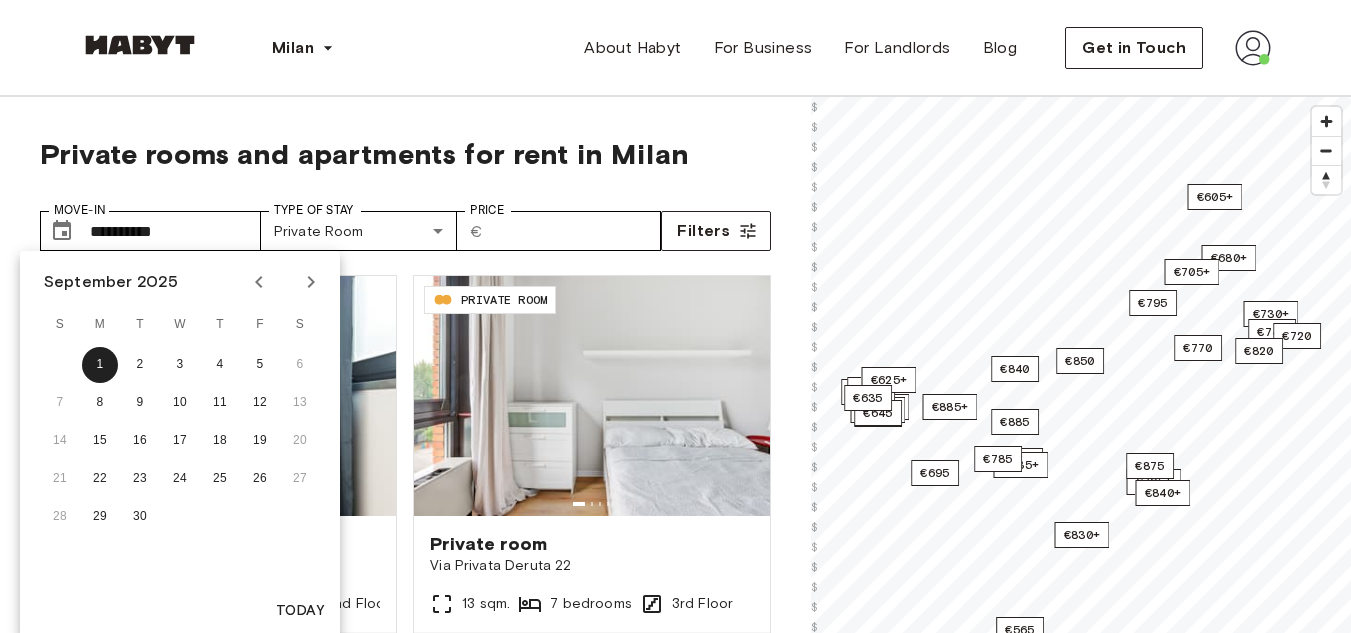 click 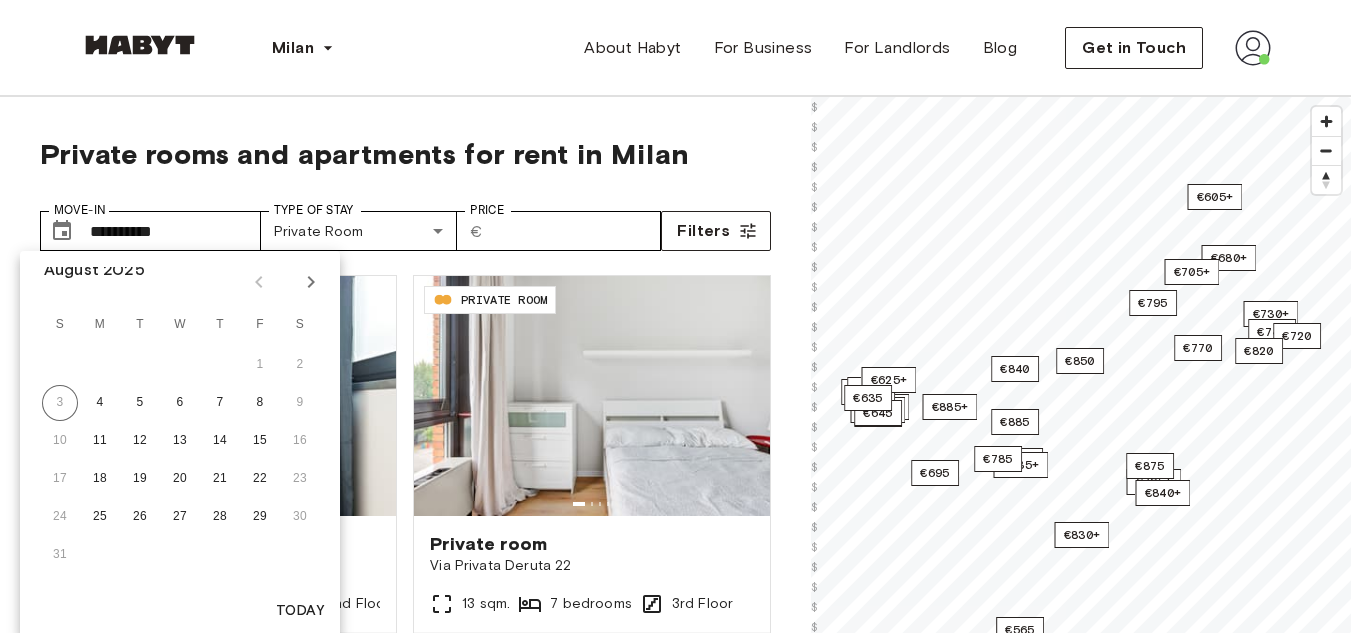 scroll, scrollTop: 5, scrollLeft: 0, axis: vertical 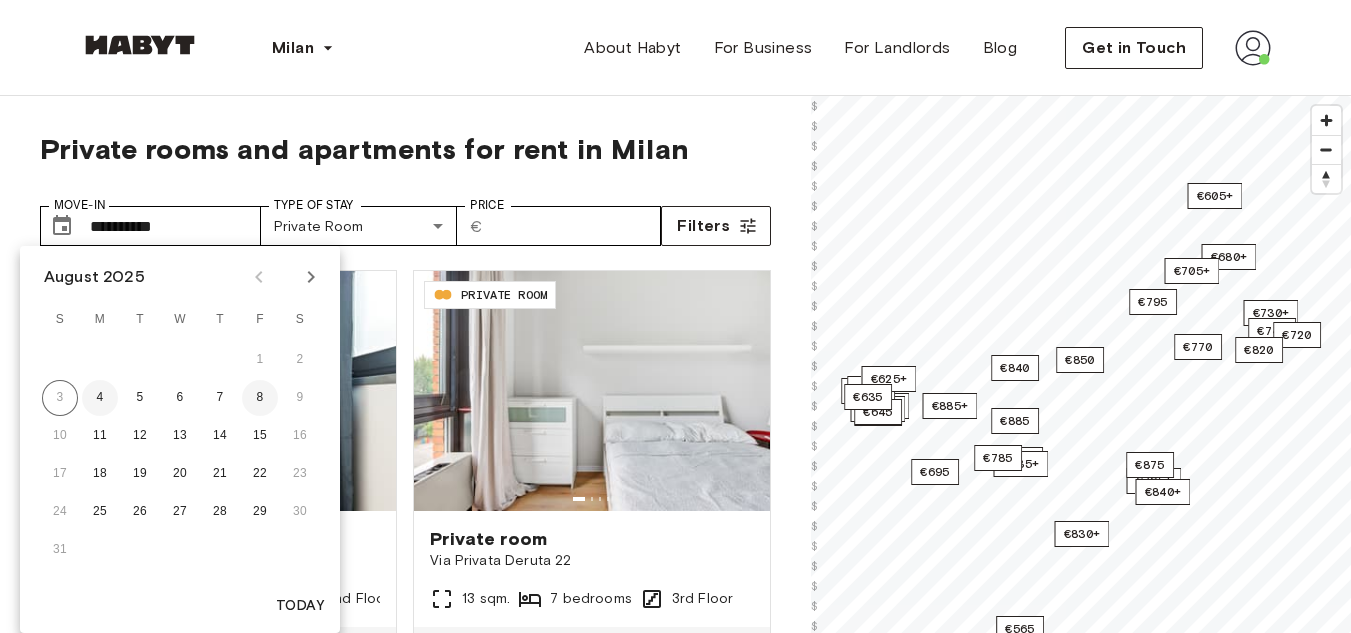 drag, startPoint x: 102, startPoint y: 403, endPoint x: 268, endPoint y: 397, distance: 166.1084 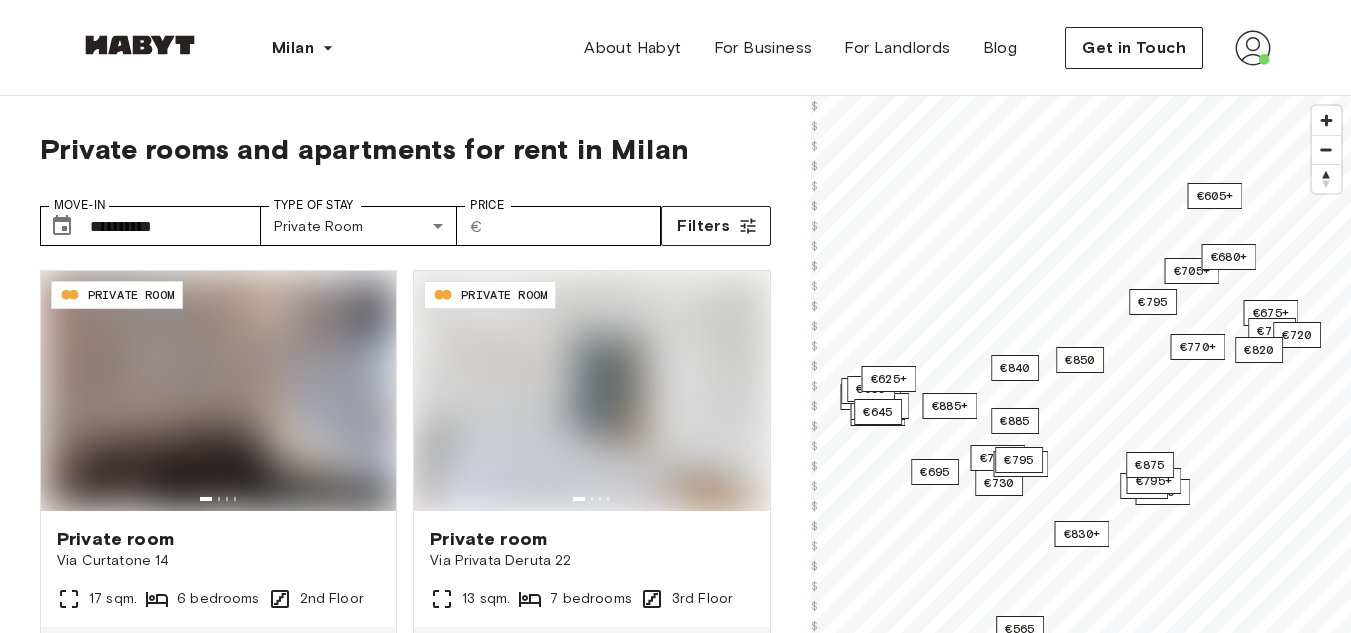 type on "**********" 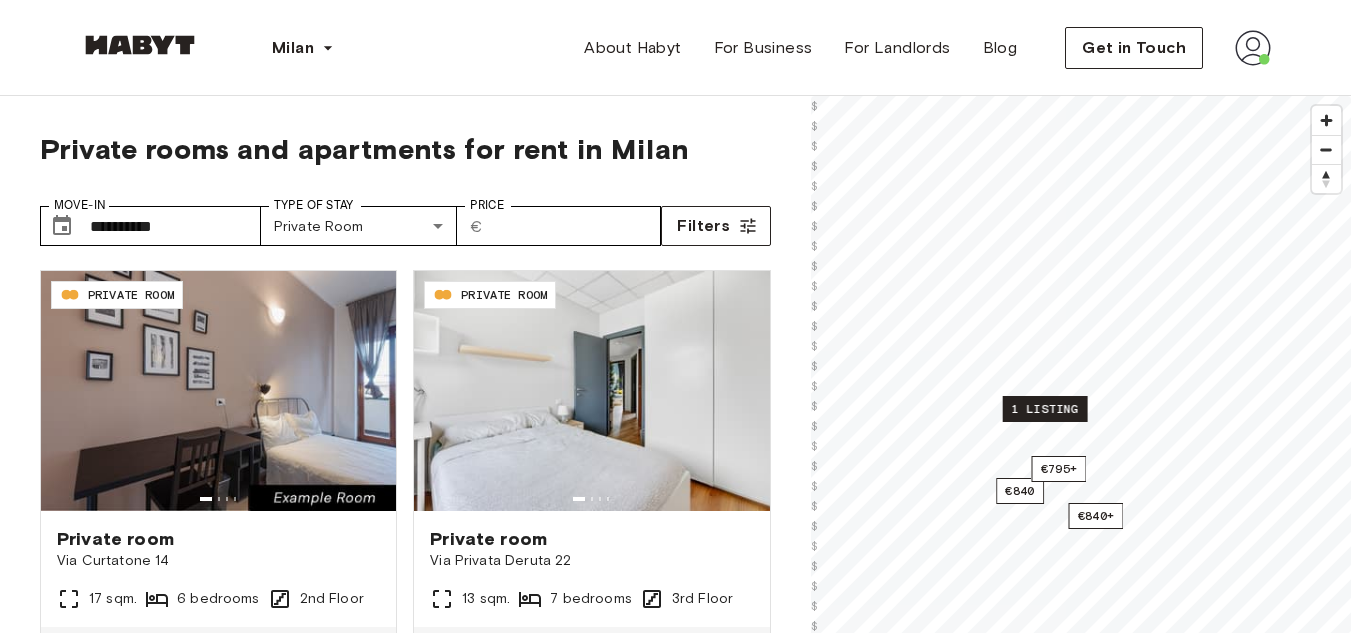 click on "1 listing" at bounding box center [1044, 409] 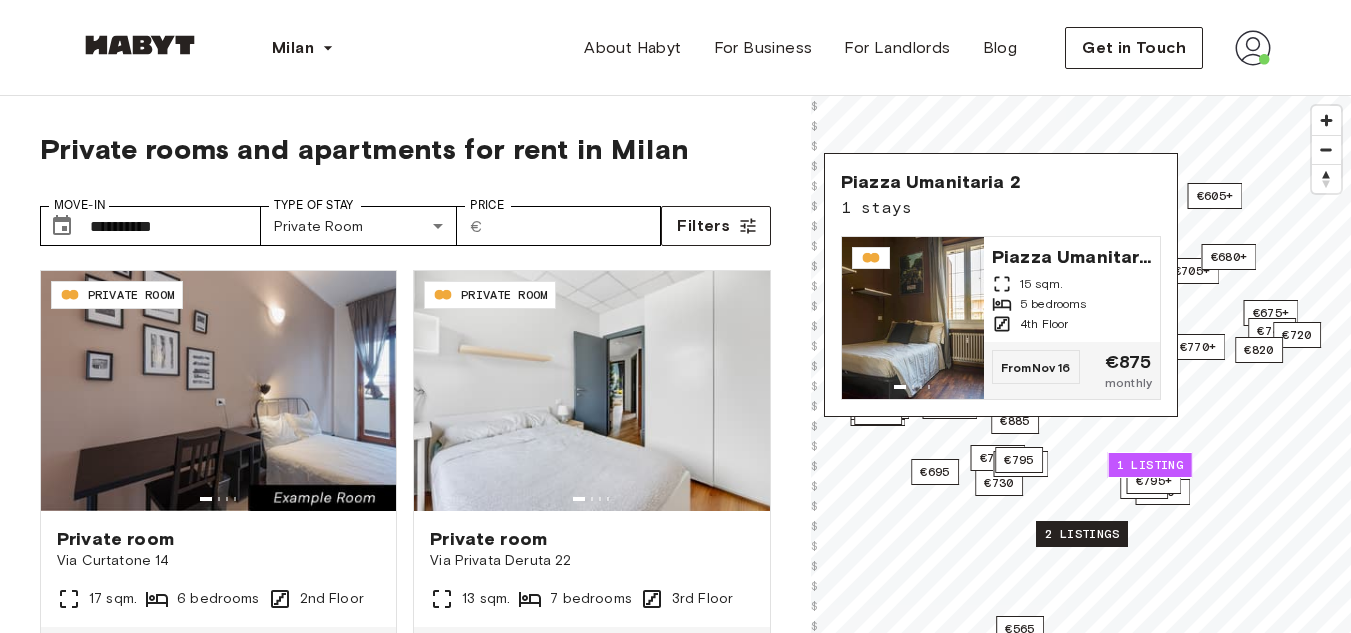 click on "2 listings" at bounding box center (1082, 534) 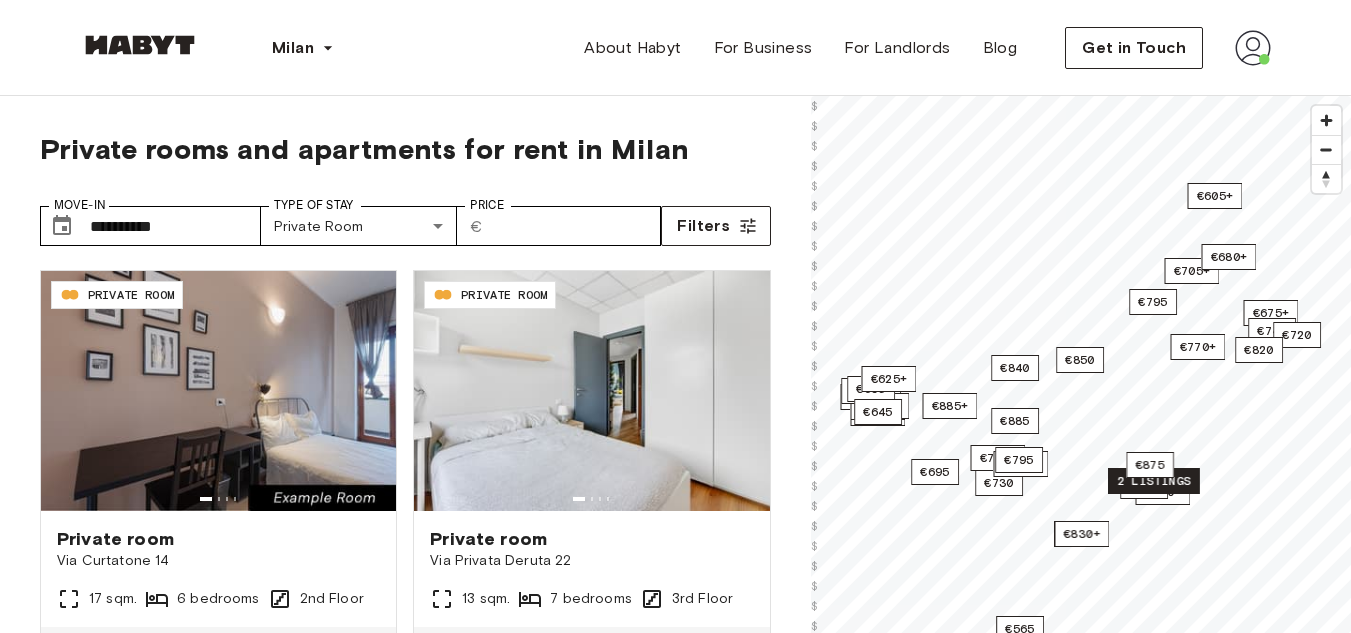 click on "2 listings" at bounding box center (1154, 481) 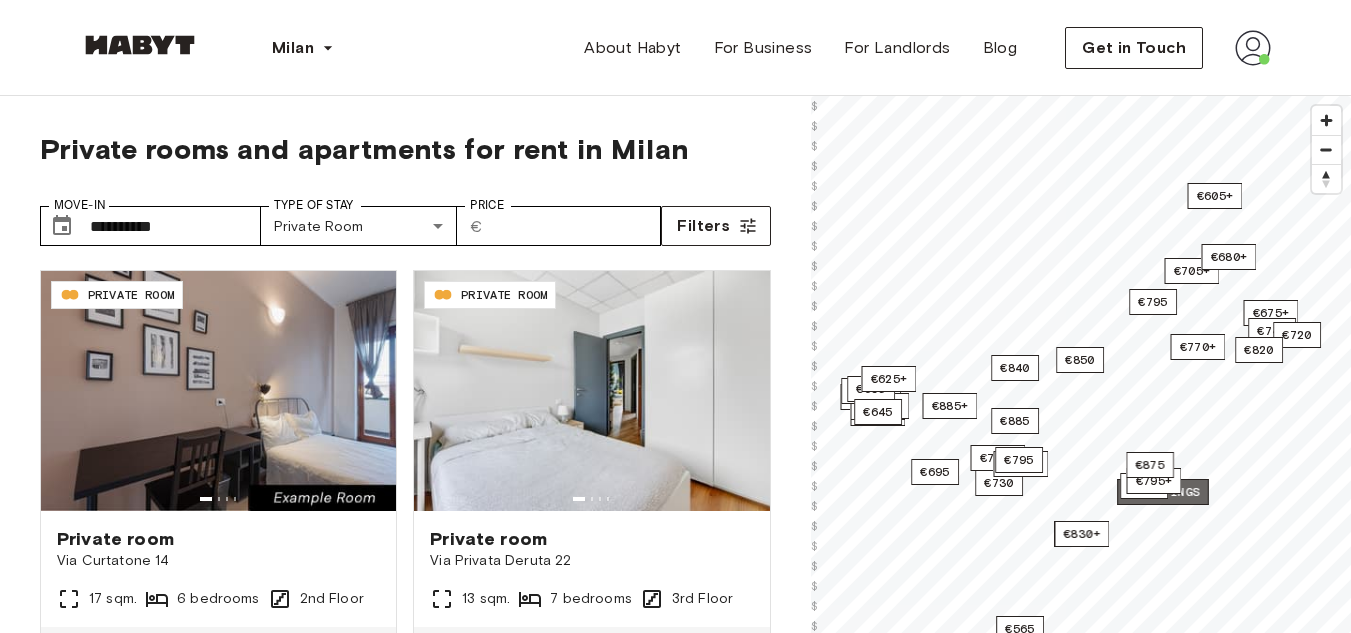 click on "3 listings" at bounding box center (1163, 492) 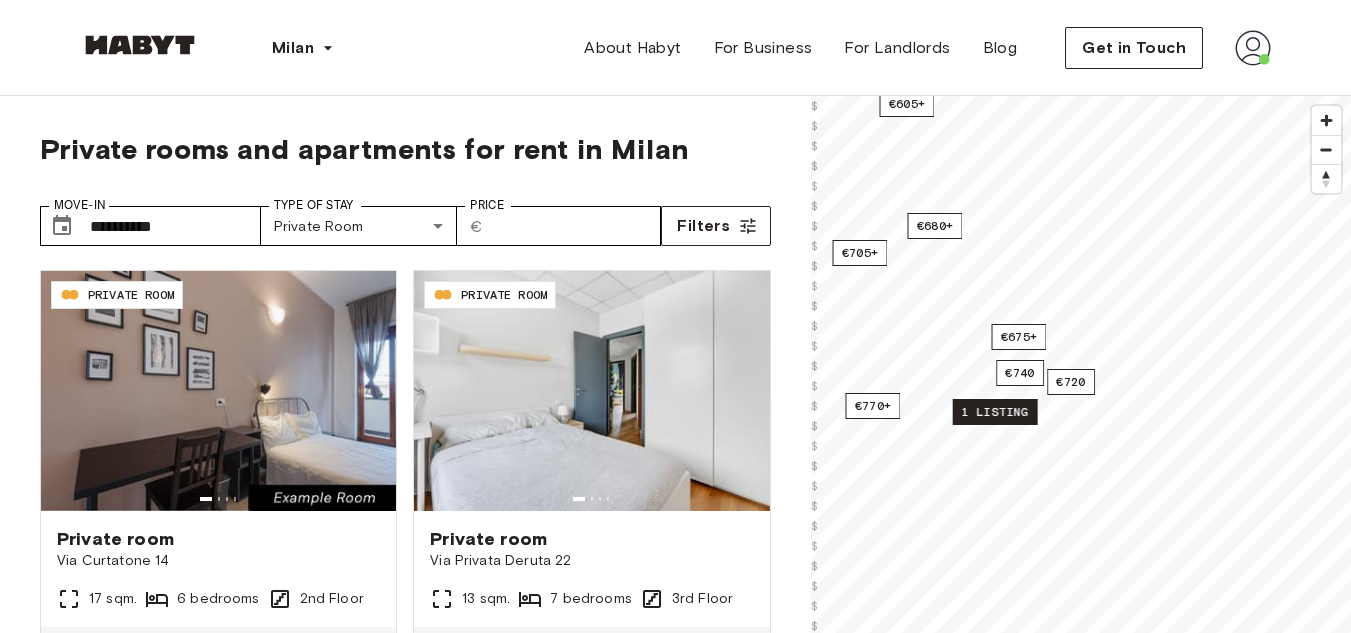 click on "1 listing" at bounding box center [994, 412] 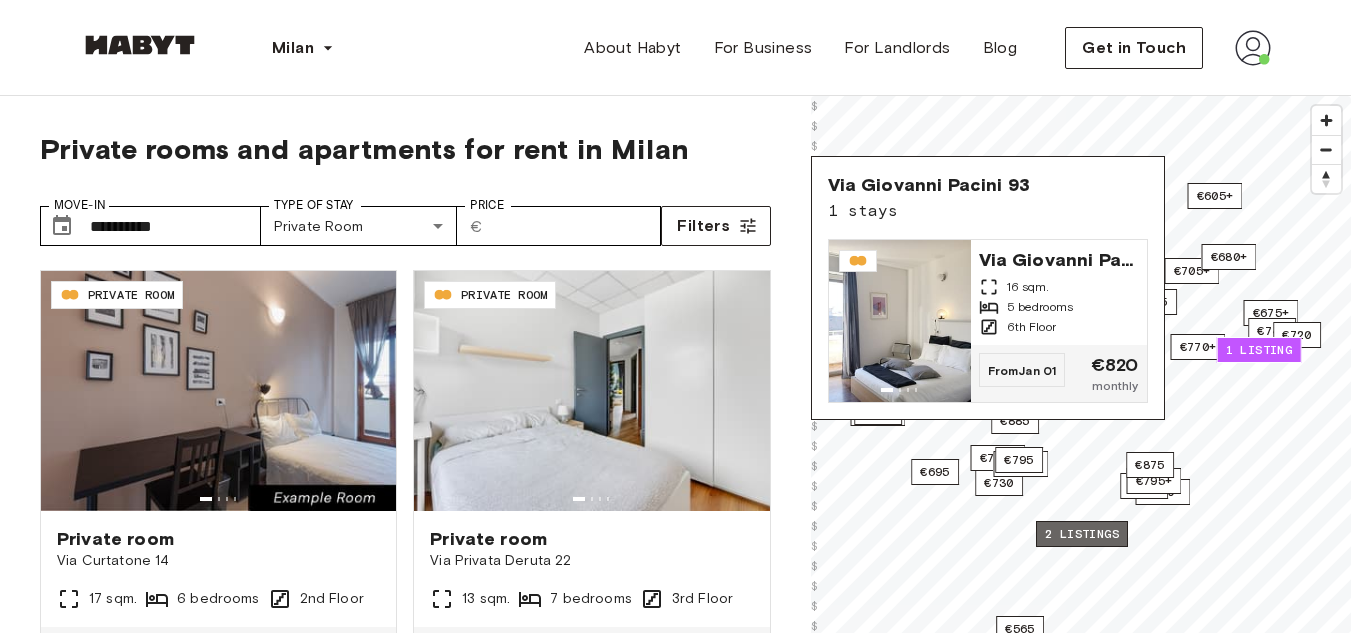 click on "2 listings" at bounding box center [1082, 534] 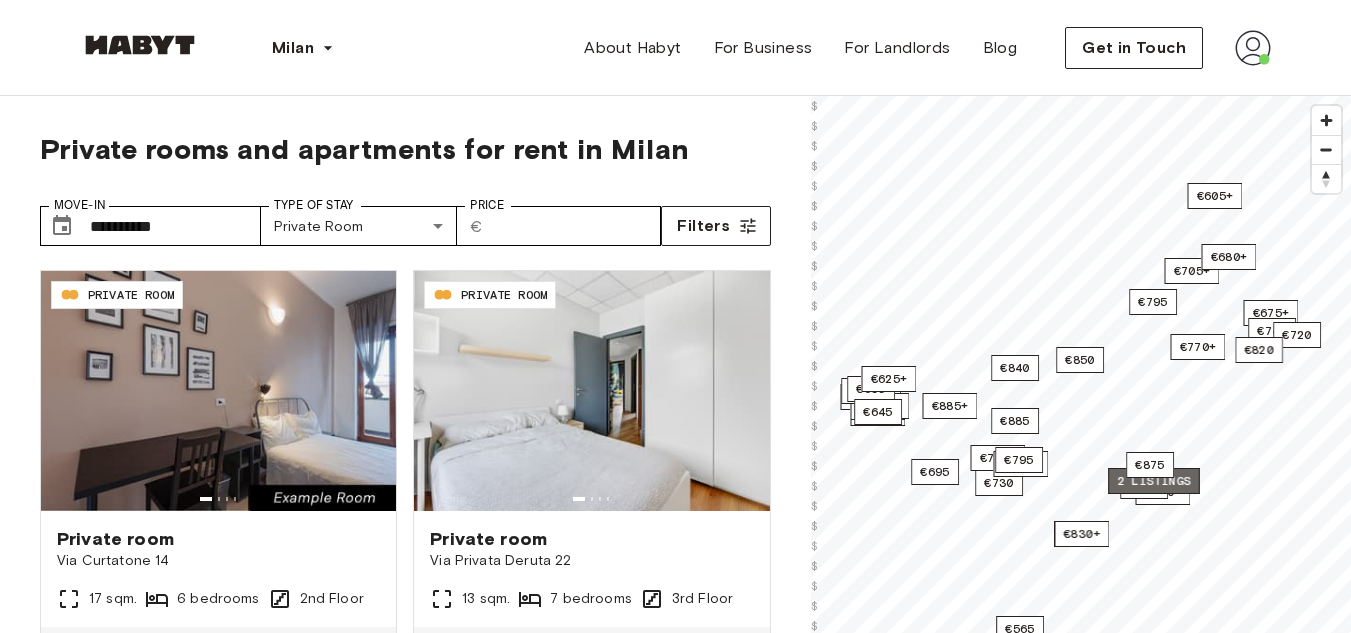 click on "2 listings" at bounding box center (1154, 481) 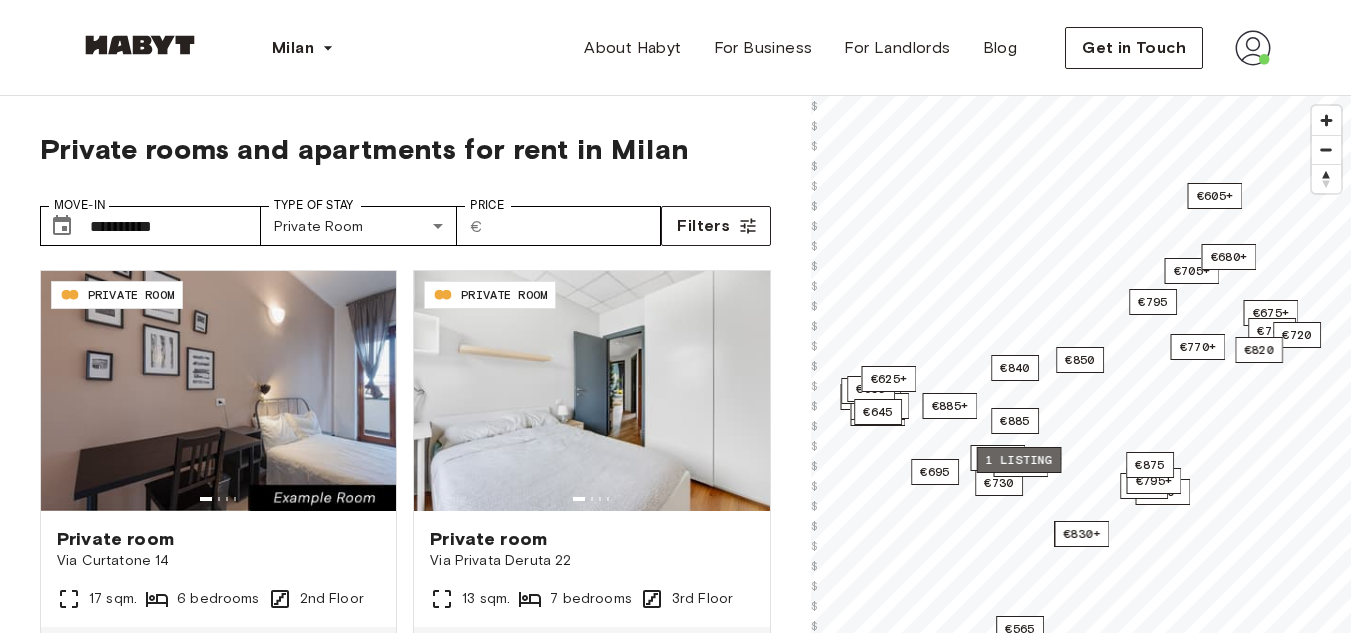 click on "1 listing" at bounding box center (1018, 460) 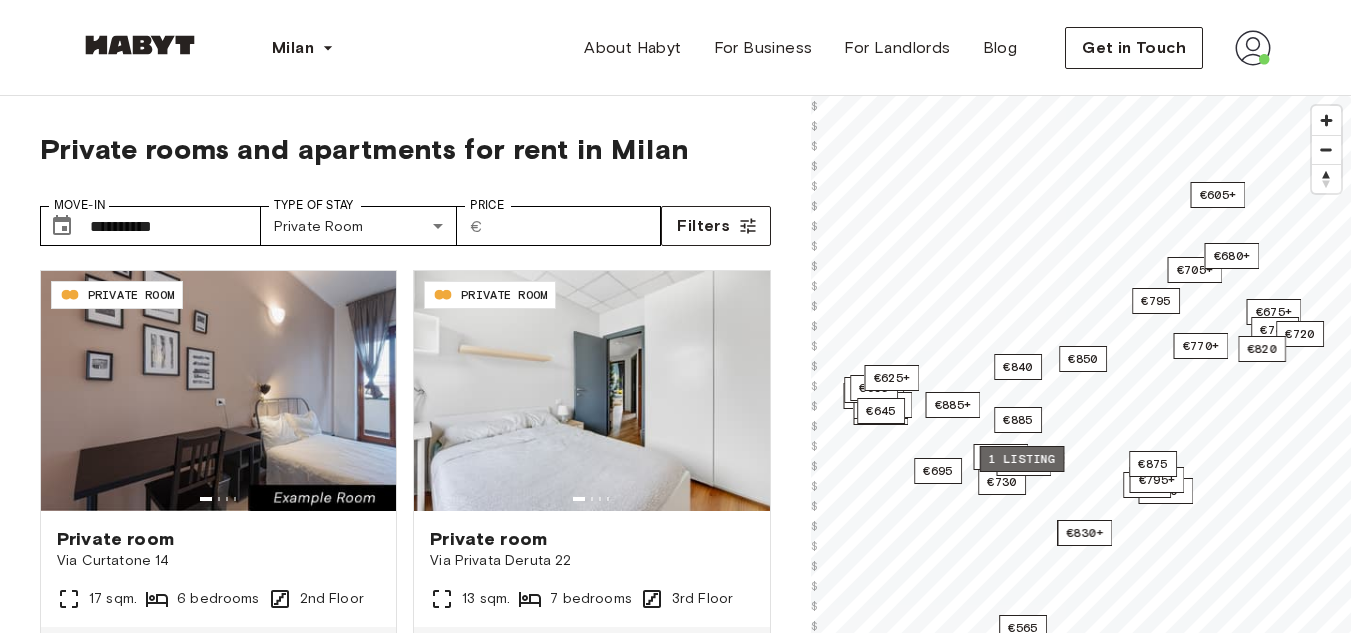 click on "1 listing" at bounding box center (1021, 459) 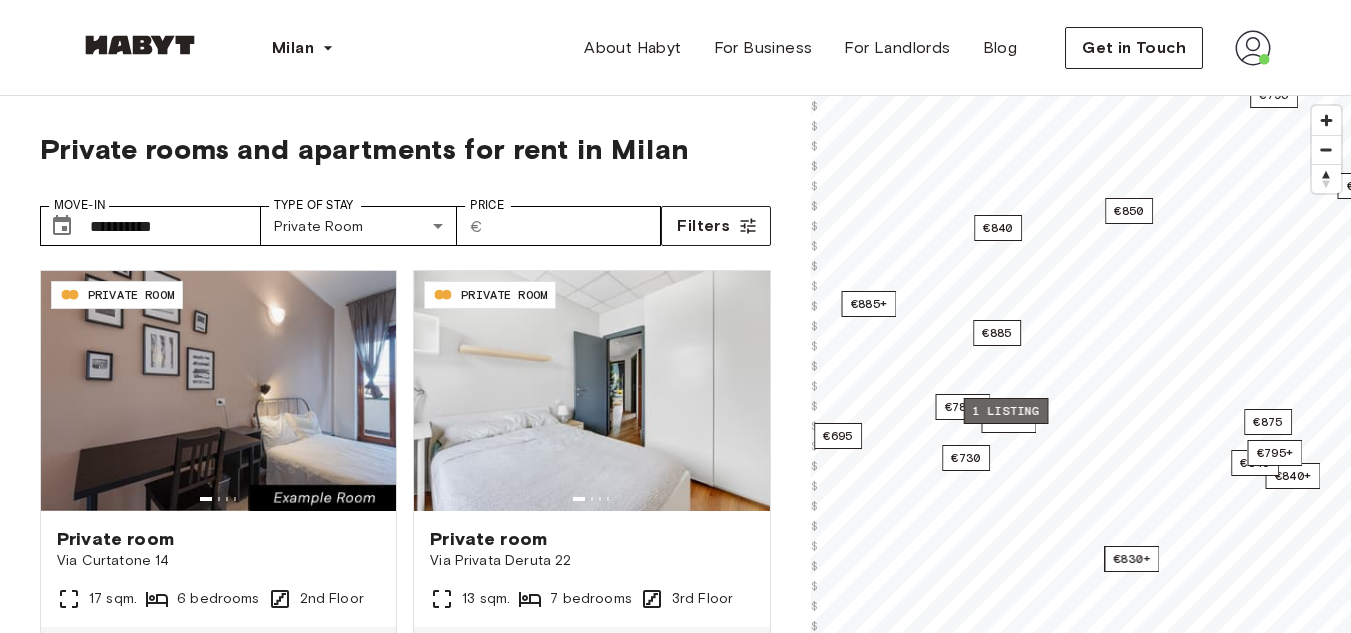 click on "1 listing" at bounding box center (1005, 411) 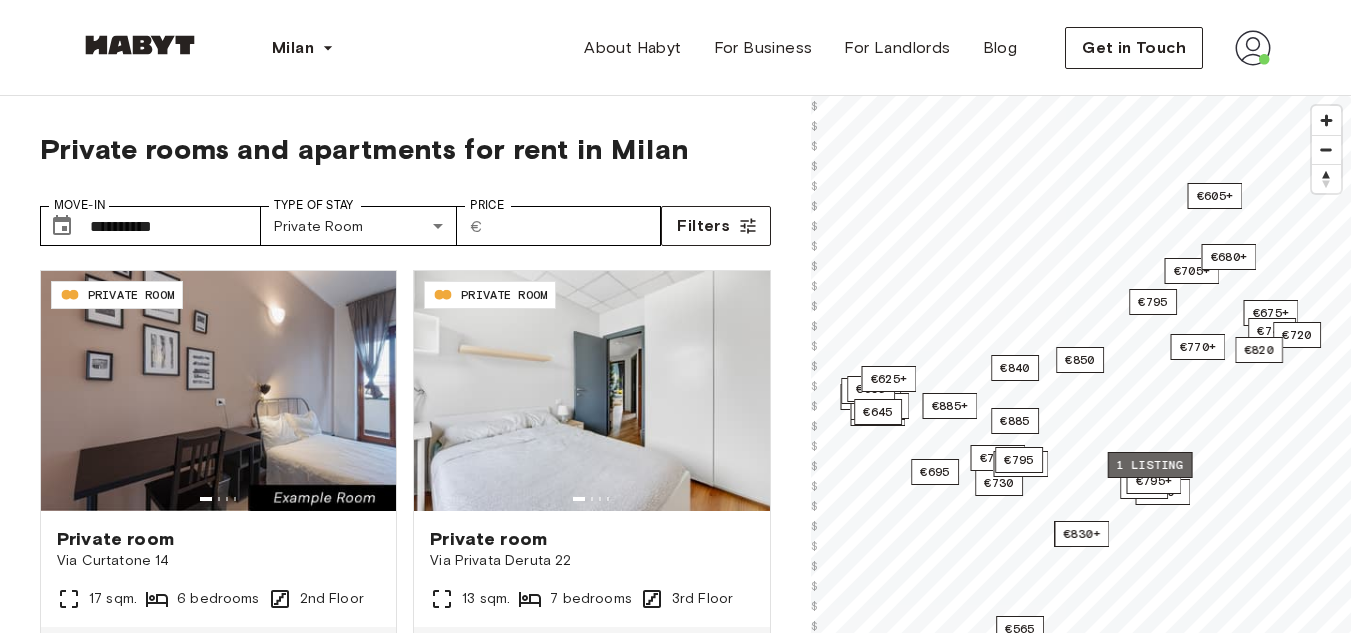 click on "1 listing" at bounding box center (1149, 465) 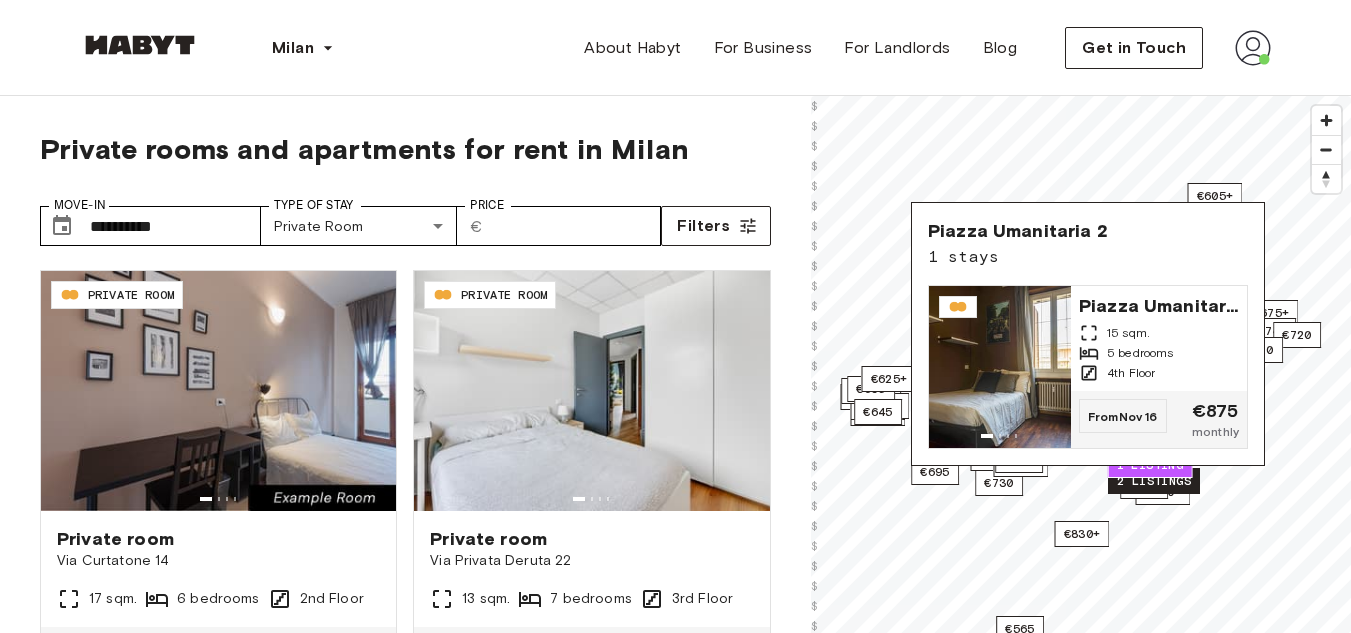 click on "2 listings" at bounding box center [1154, 481] 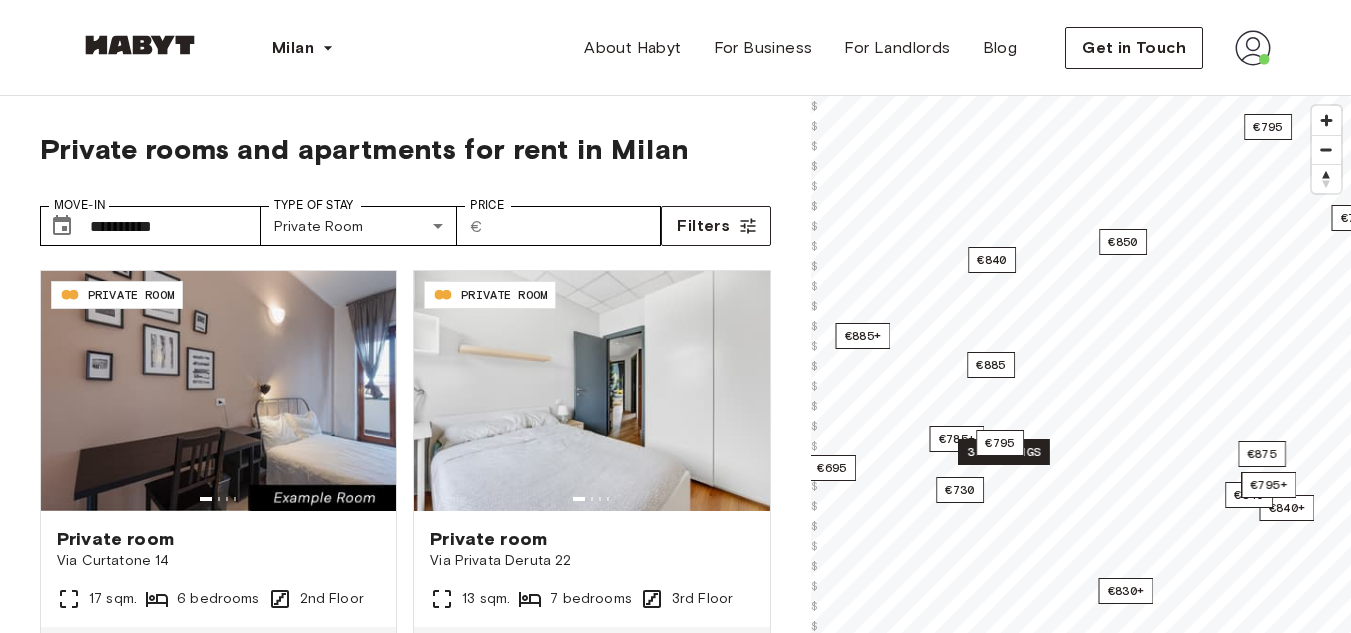 click on "3 listings" at bounding box center (1004, 452) 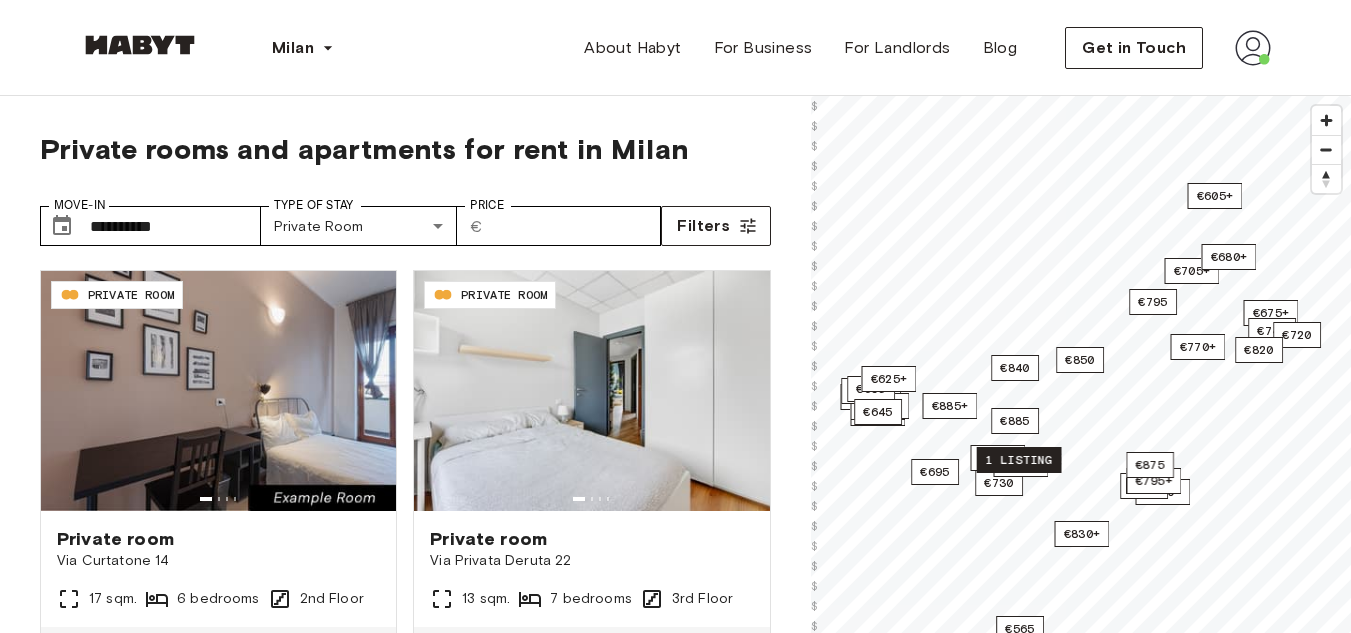 click on "1 listing" at bounding box center [1018, 460] 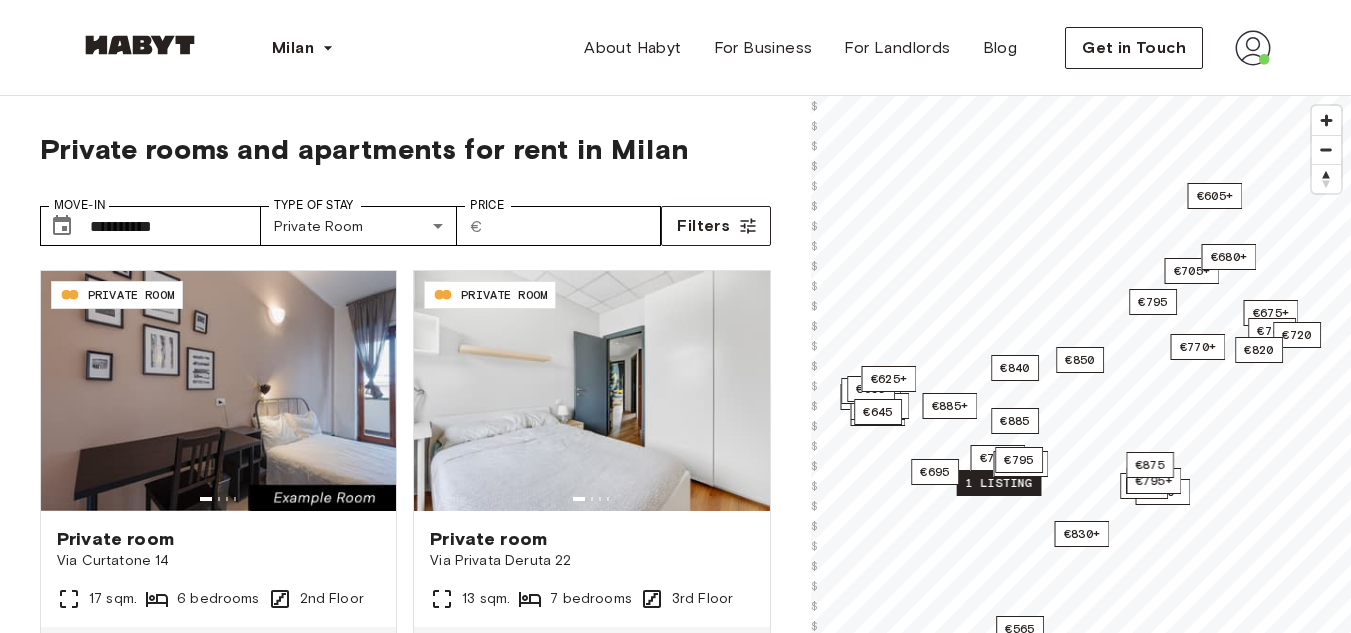 click on "1 listing" at bounding box center [998, 483] 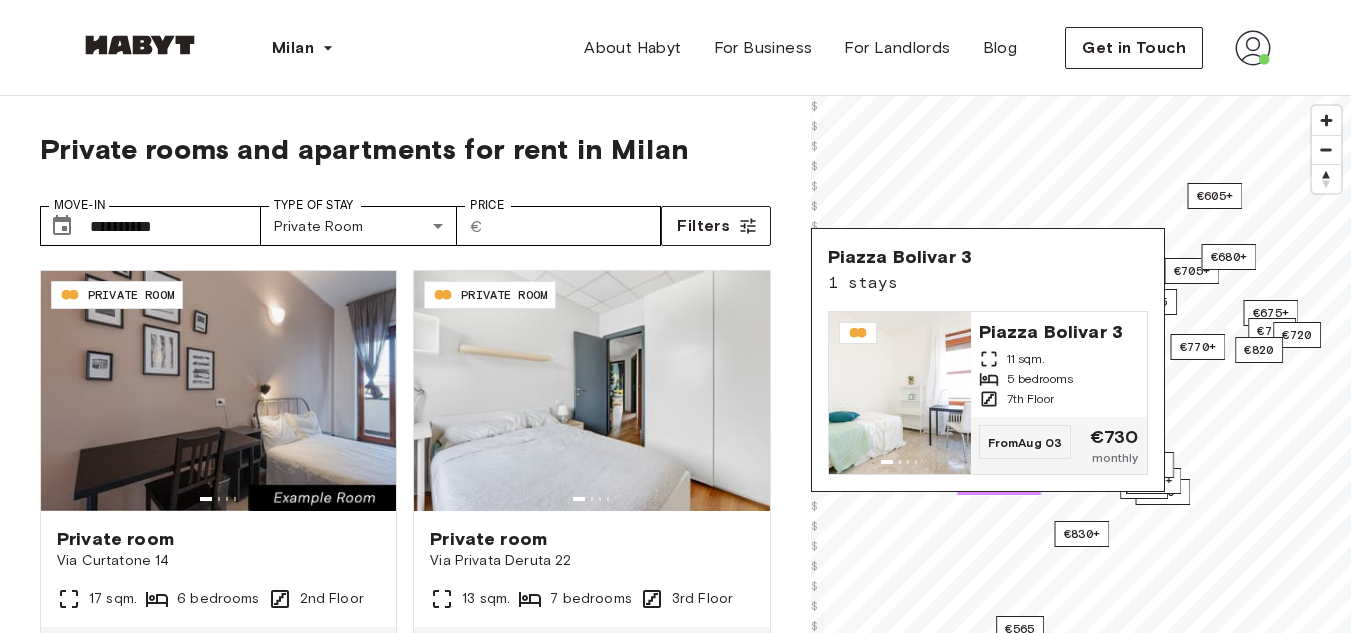 click on "1 listing" at bounding box center (998, 483) 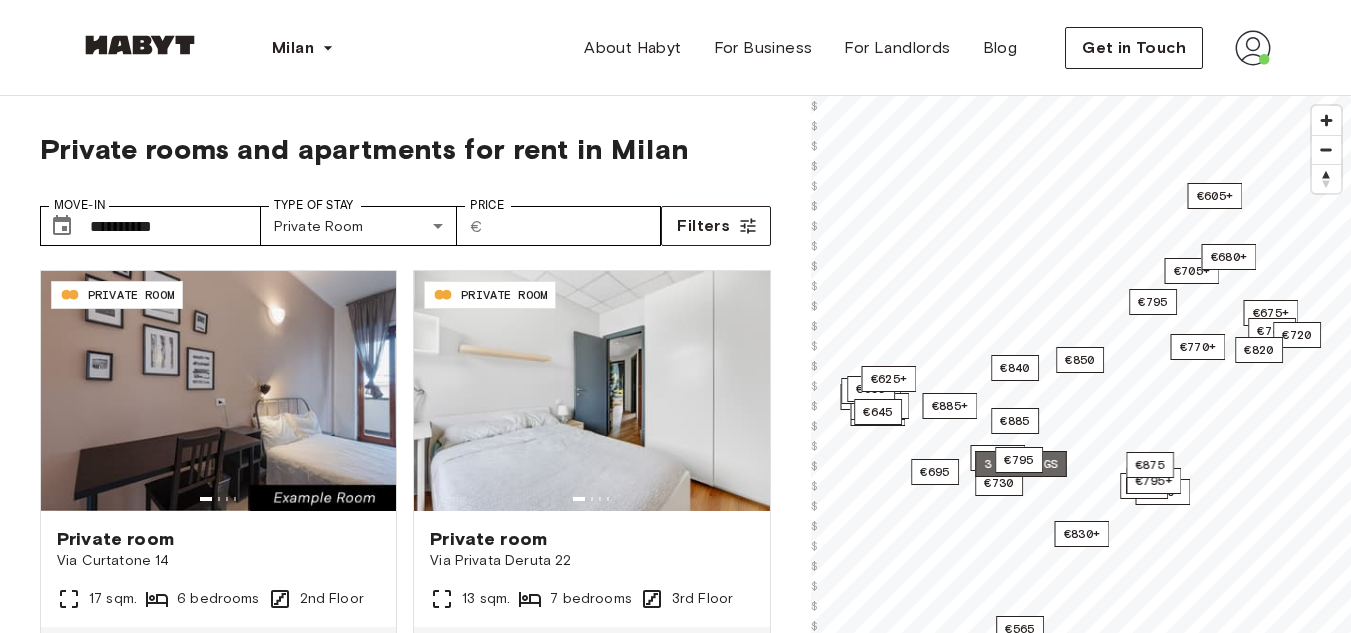 click on "3 listings" at bounding box center [1021, 464] 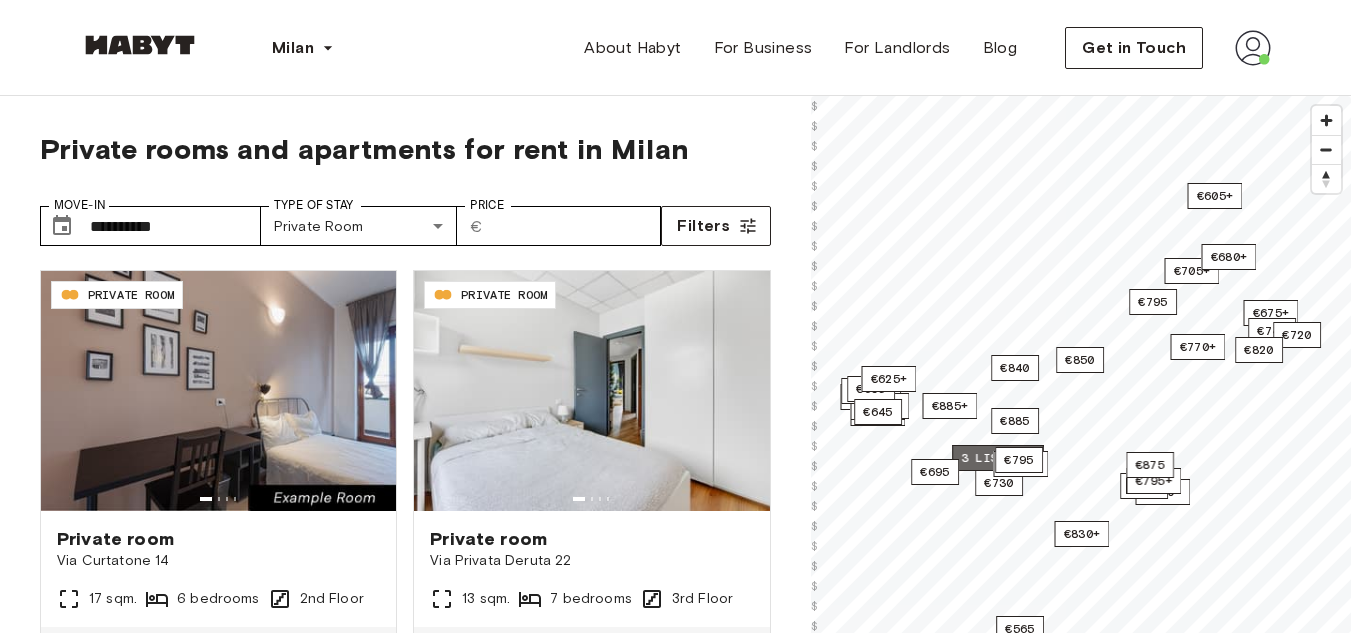 click on "3 listings" at bounding box center [998, 458] 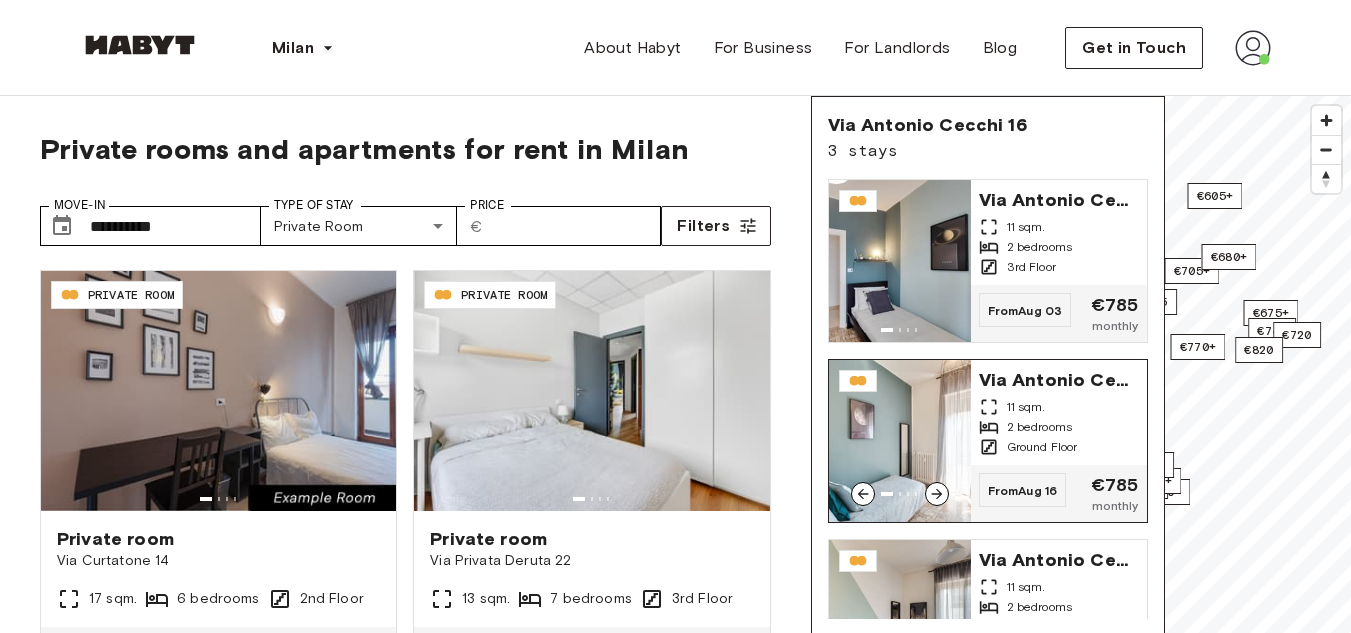 click on "11 sqm." at bounding box center [1059, 407] 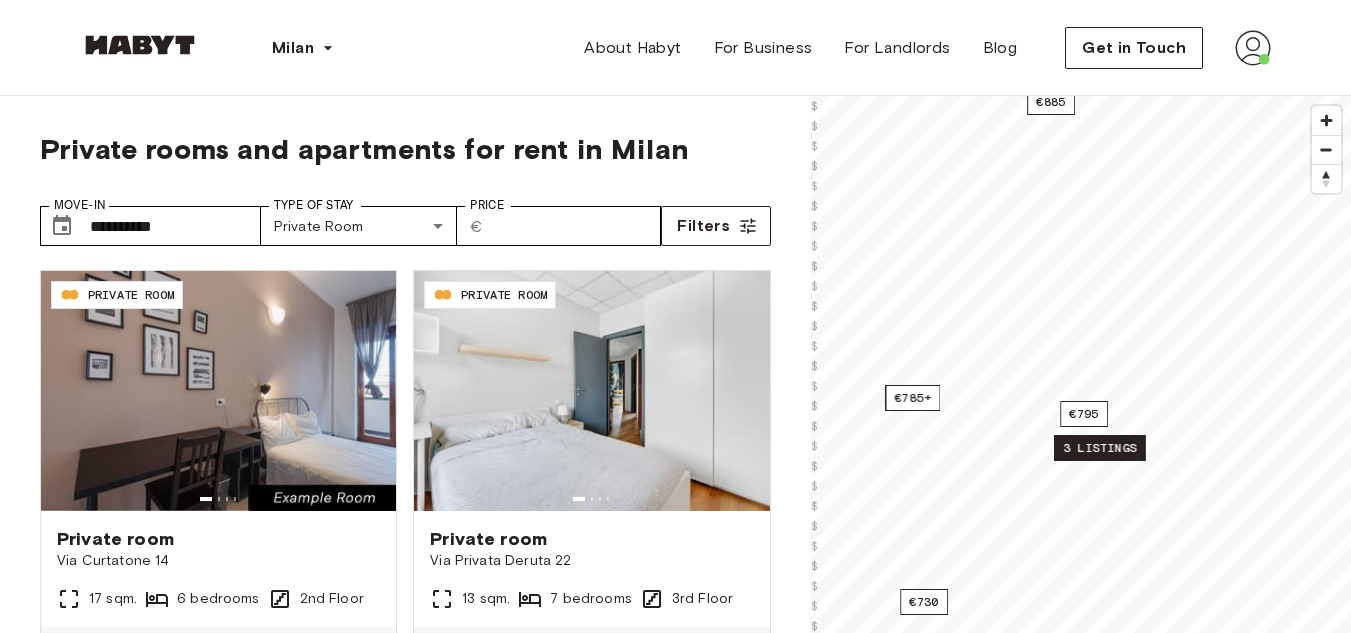 click on "3 listings" at bounding box center [1100, 448] 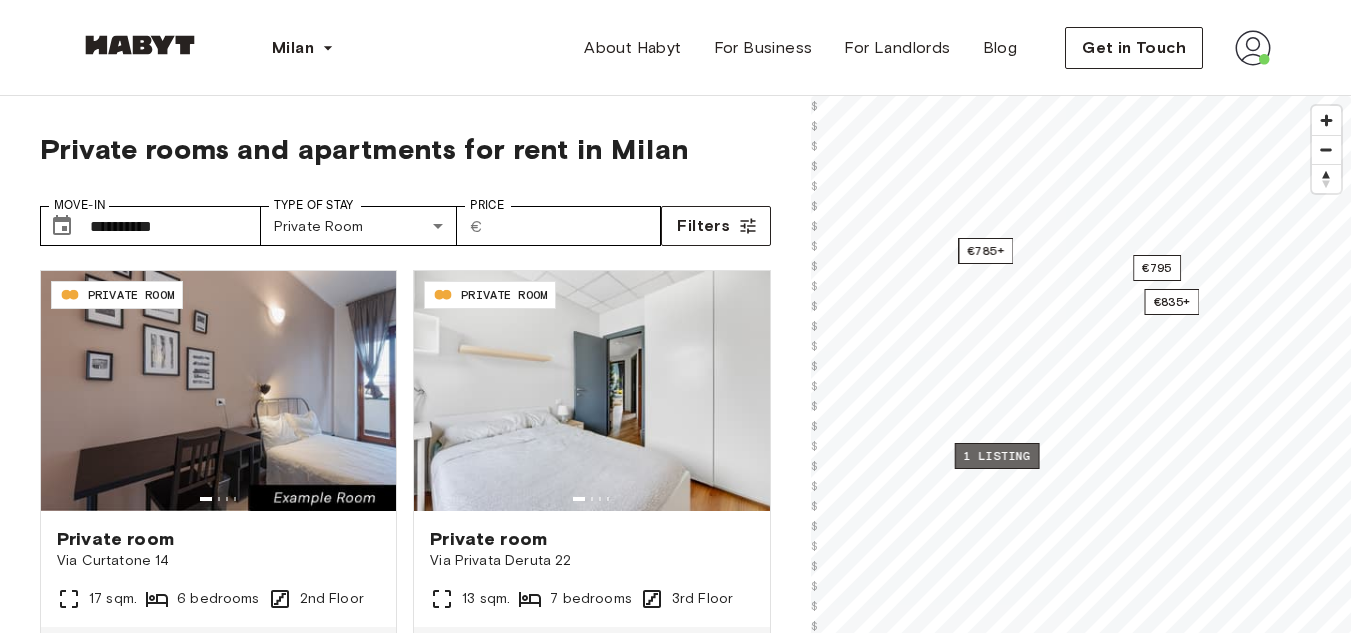 click on "1 listing" at bounding box center [996, 456] 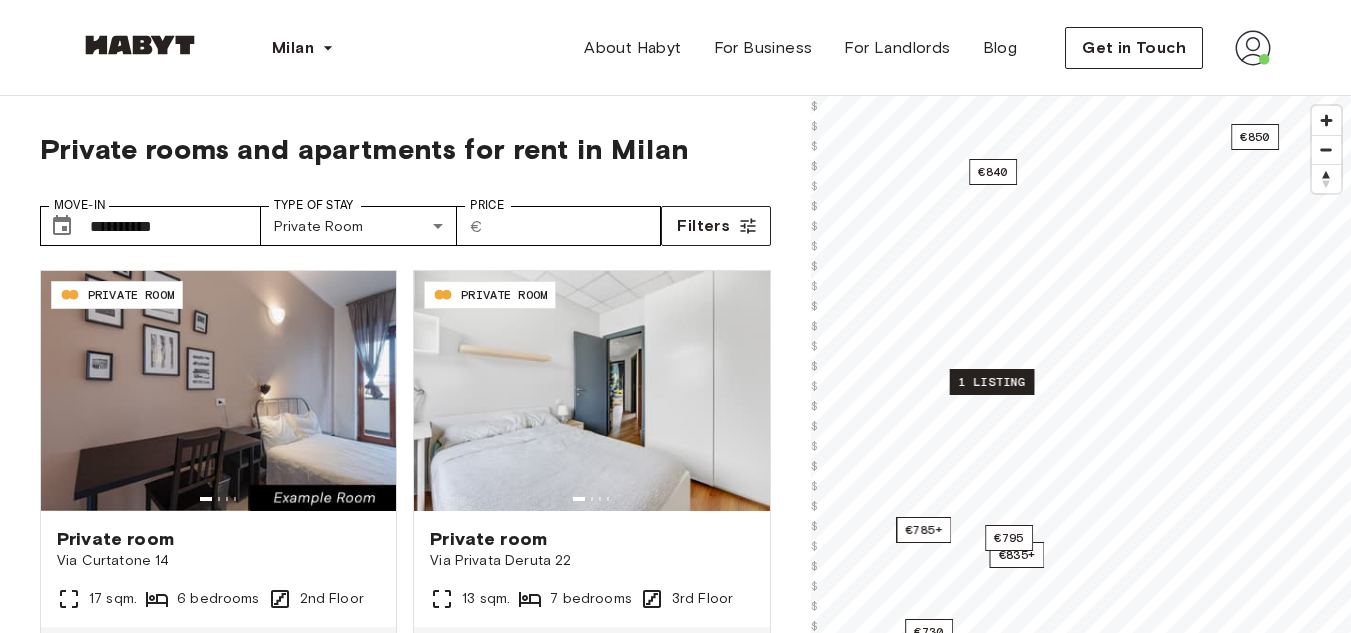 click on "1 listing" at bounding box center [991, 382] 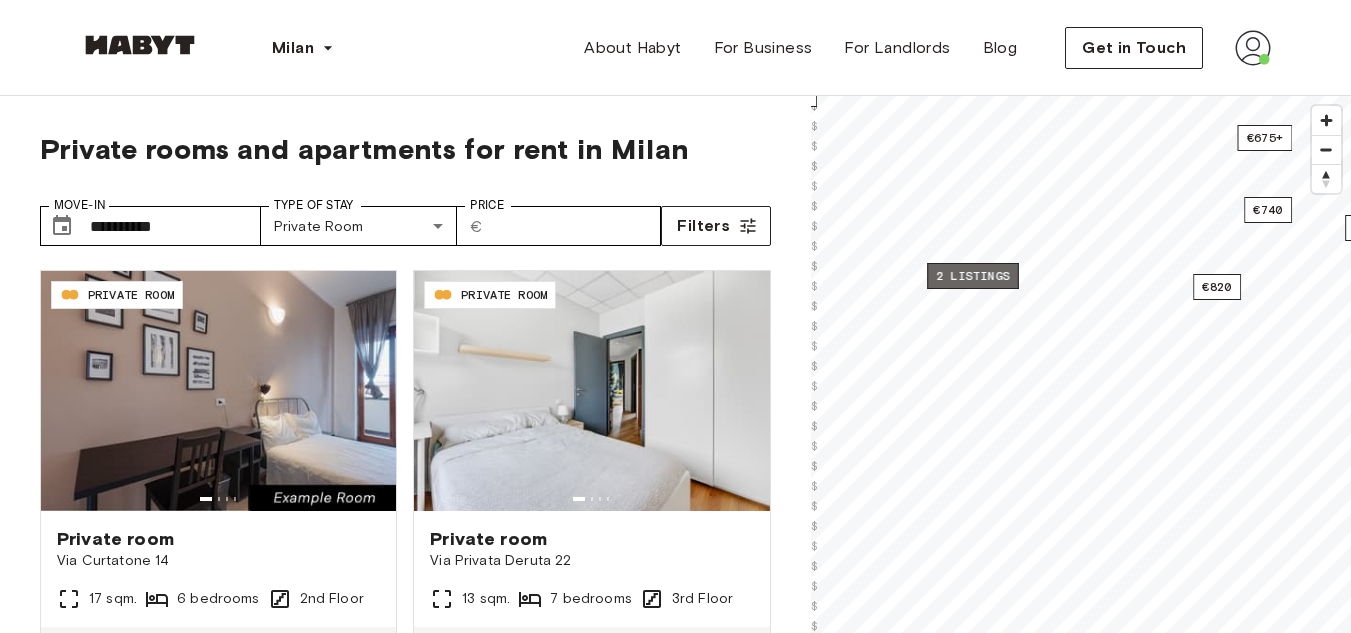 click on "2 listings" at bounding box center (973, 276) 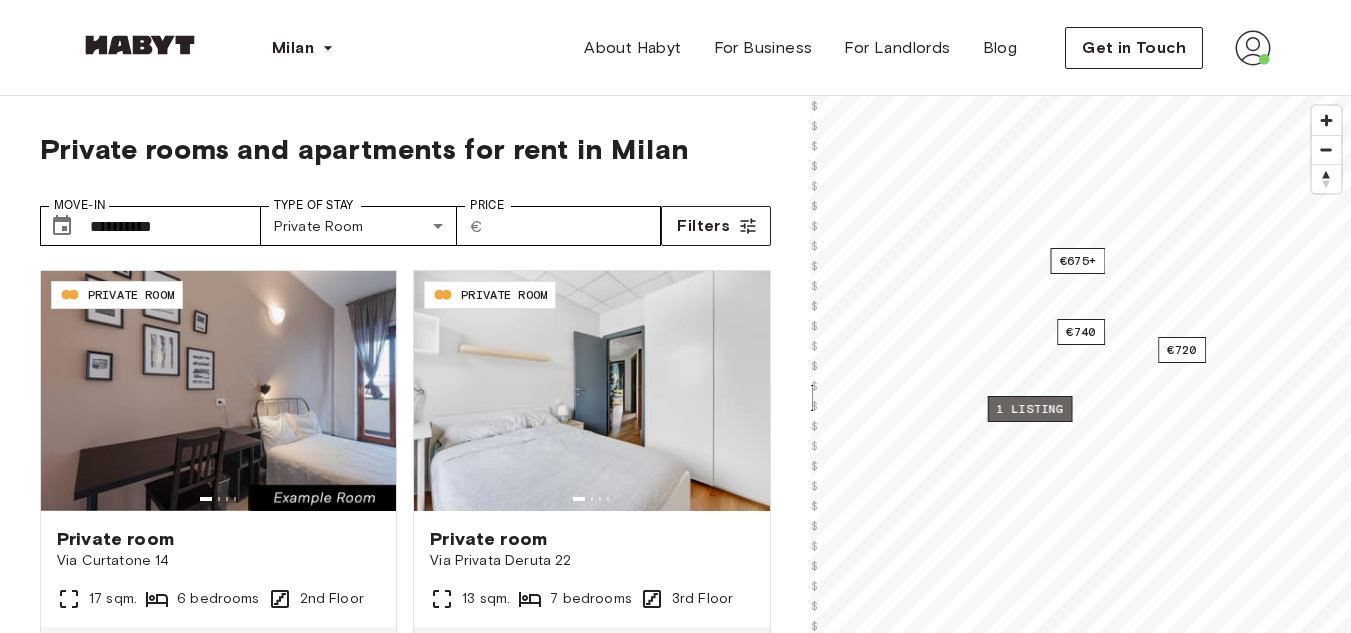 click on "1 listing" at bounding box center [1029, 409] 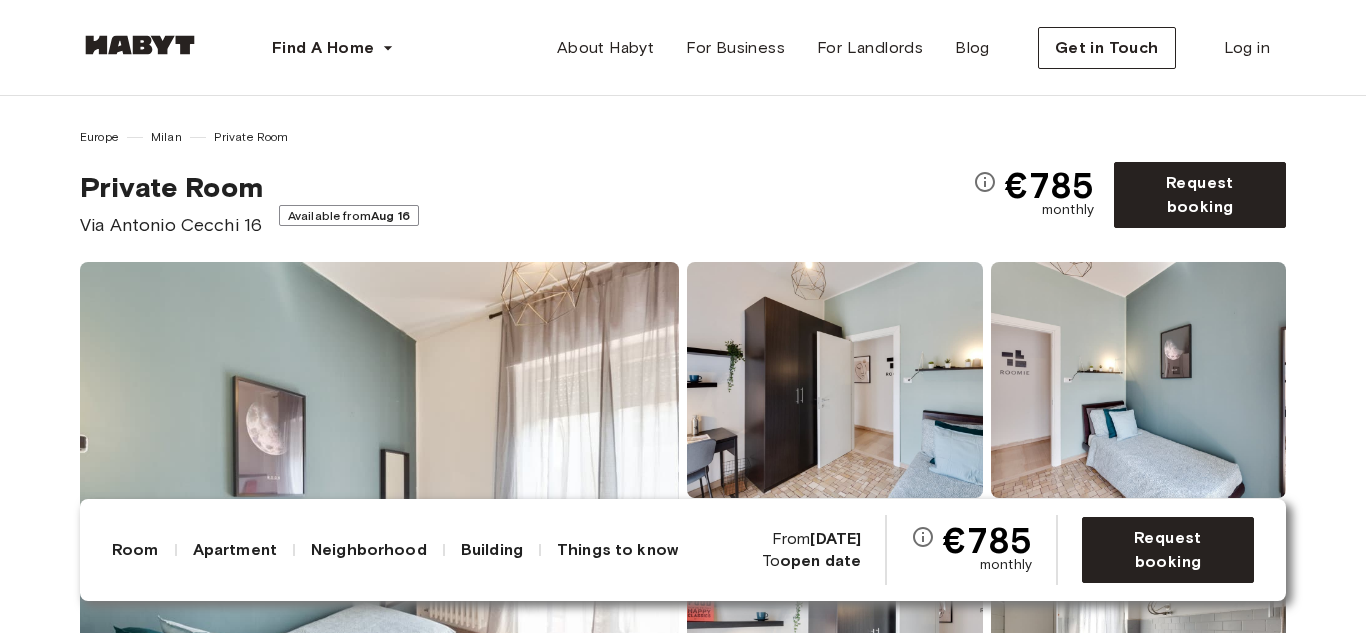 scroll, scrollTop: 0, scrollLeft: 0, axis: both 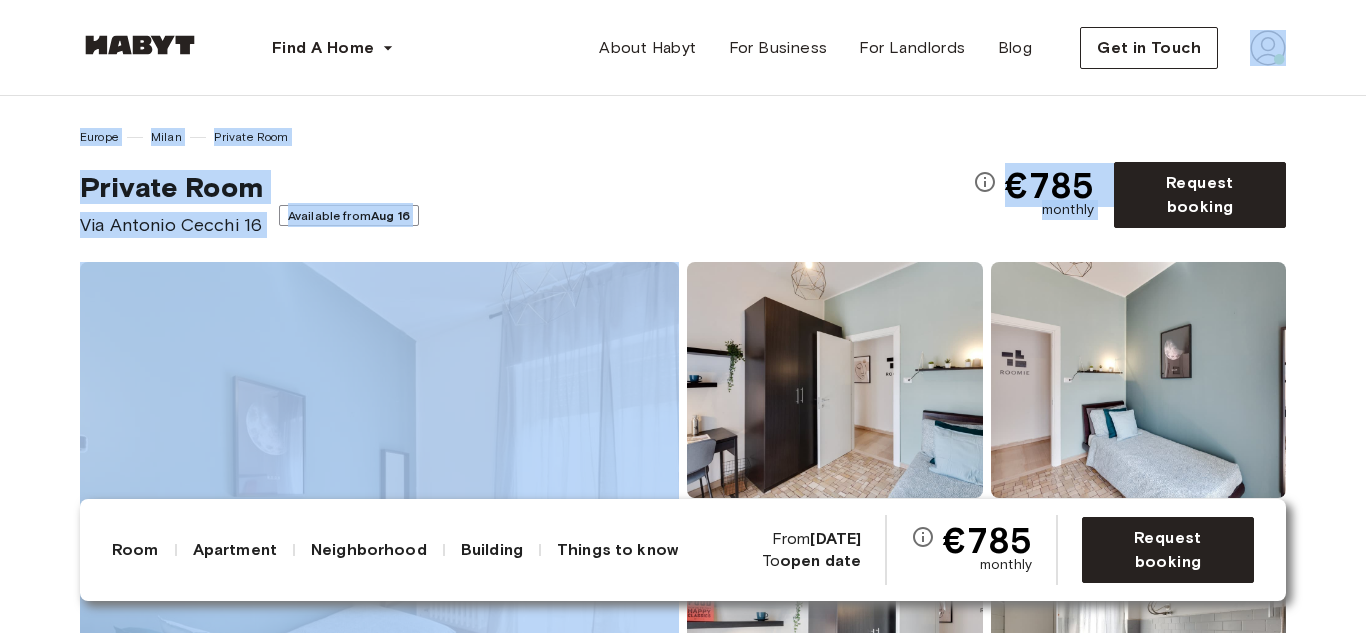 drag, startPoint x: 1363, startPoint y: 66, endPoint x: 1346, endPoint y: 139, distance: 74.953316 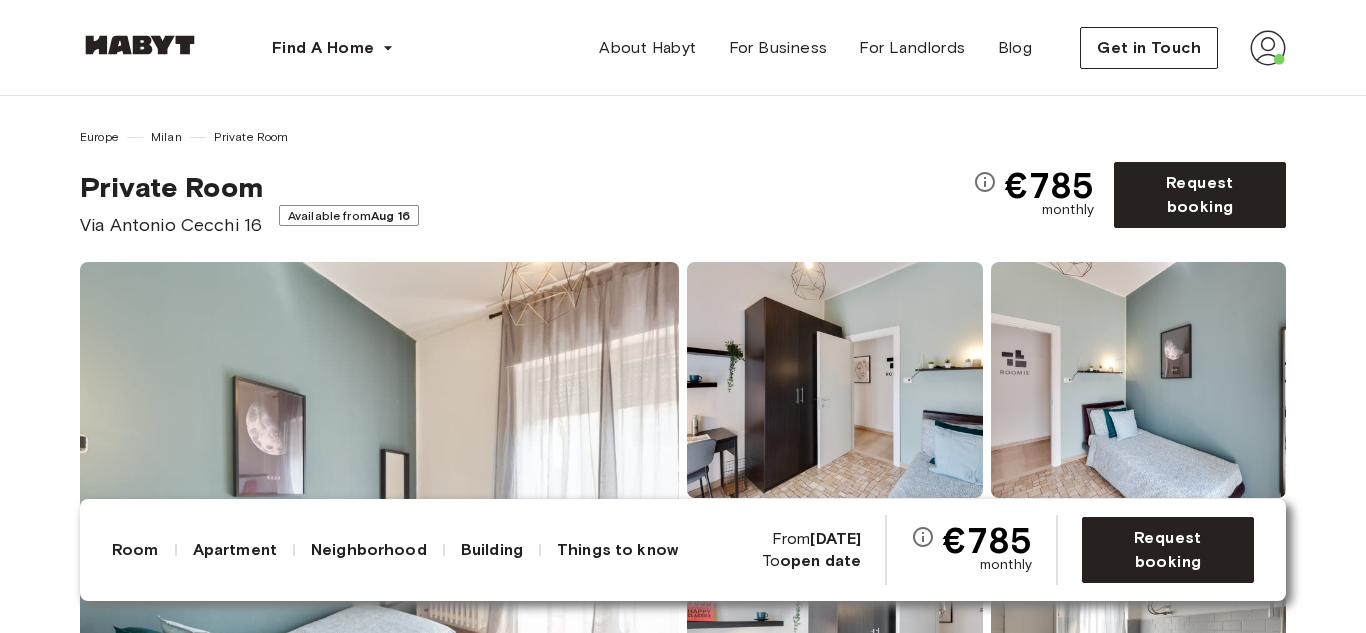 click on "[DATE]" at bounding box center (835, 538) 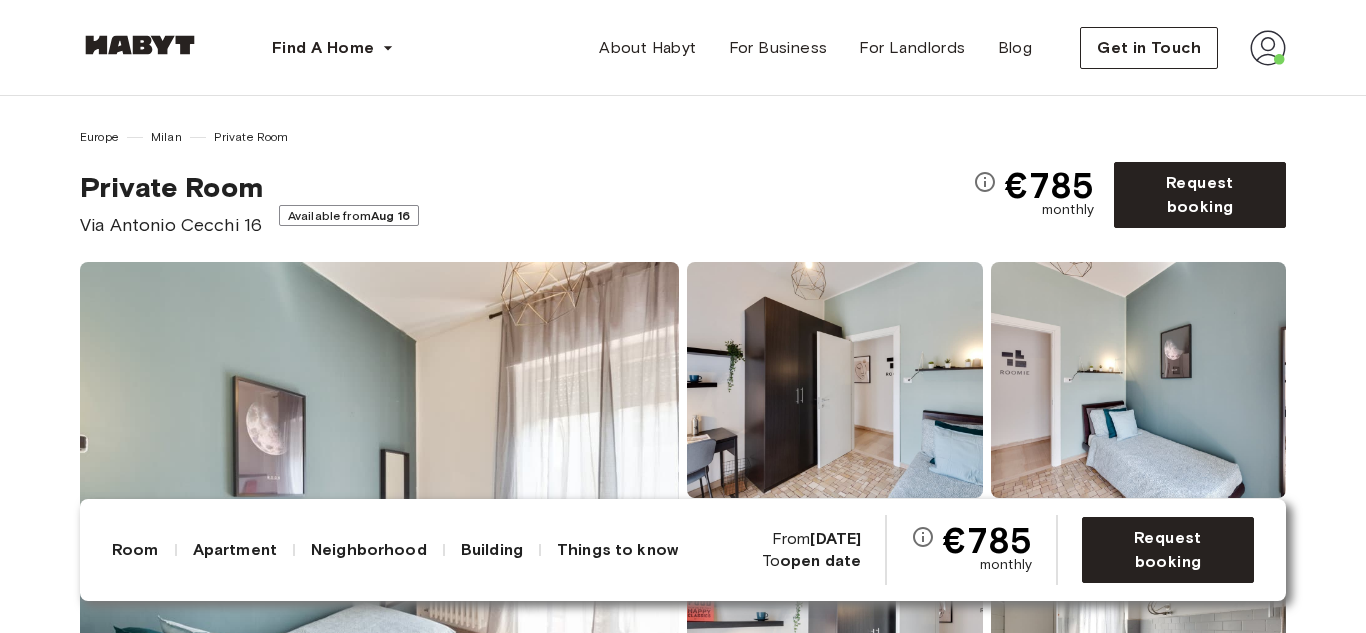 click on "Private Room Via [STREET_NAME] [NUMBER] Available from  [DATE]" at bounding box center (526, 204) 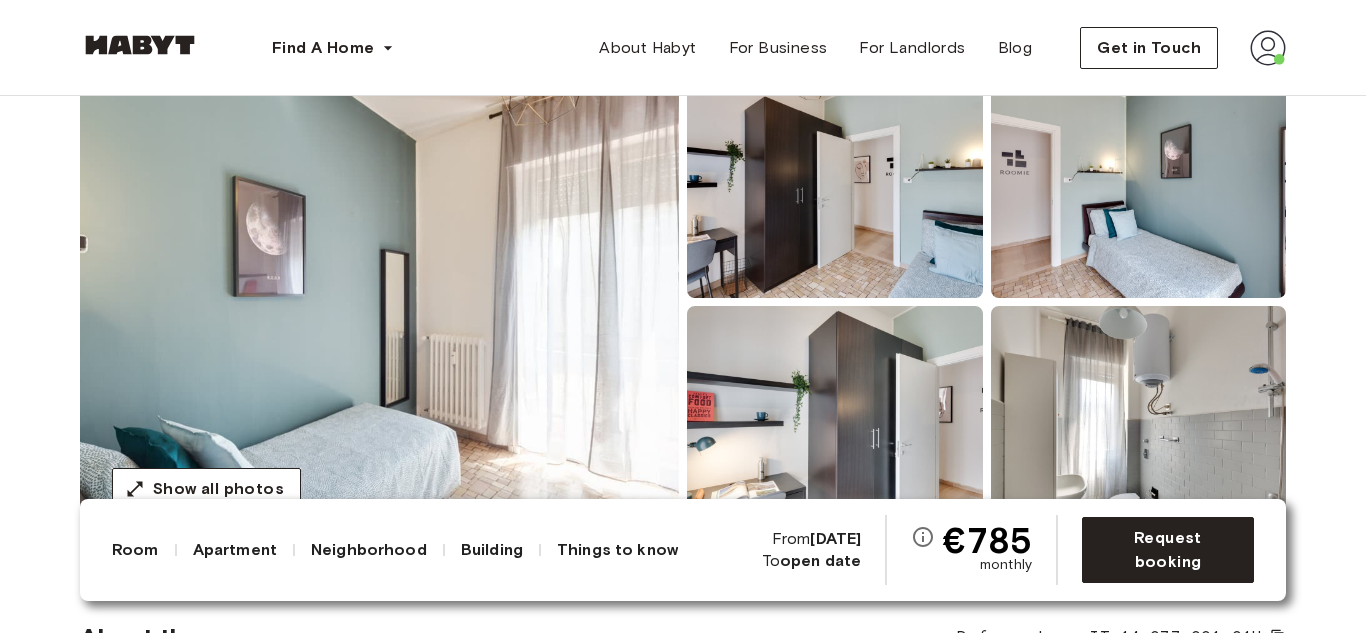 scroll, scrollTop: 240, scrollLeft: 0, axis: vertical 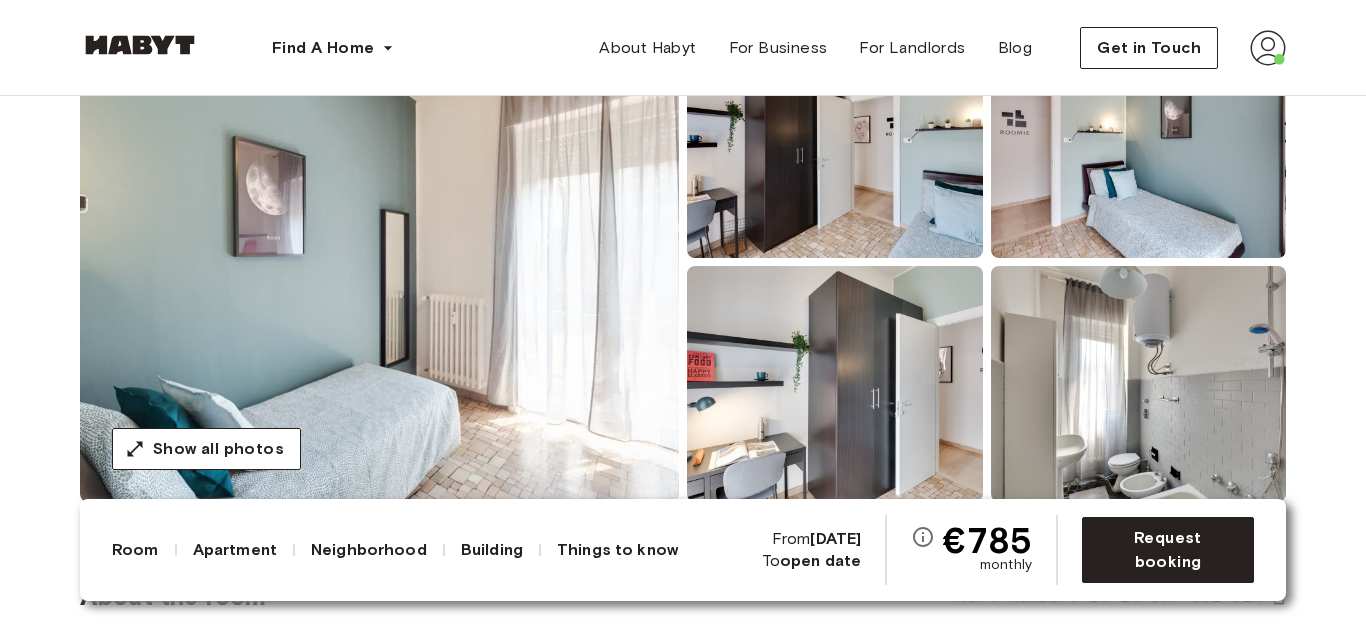 click at bounding box center (379, 262) 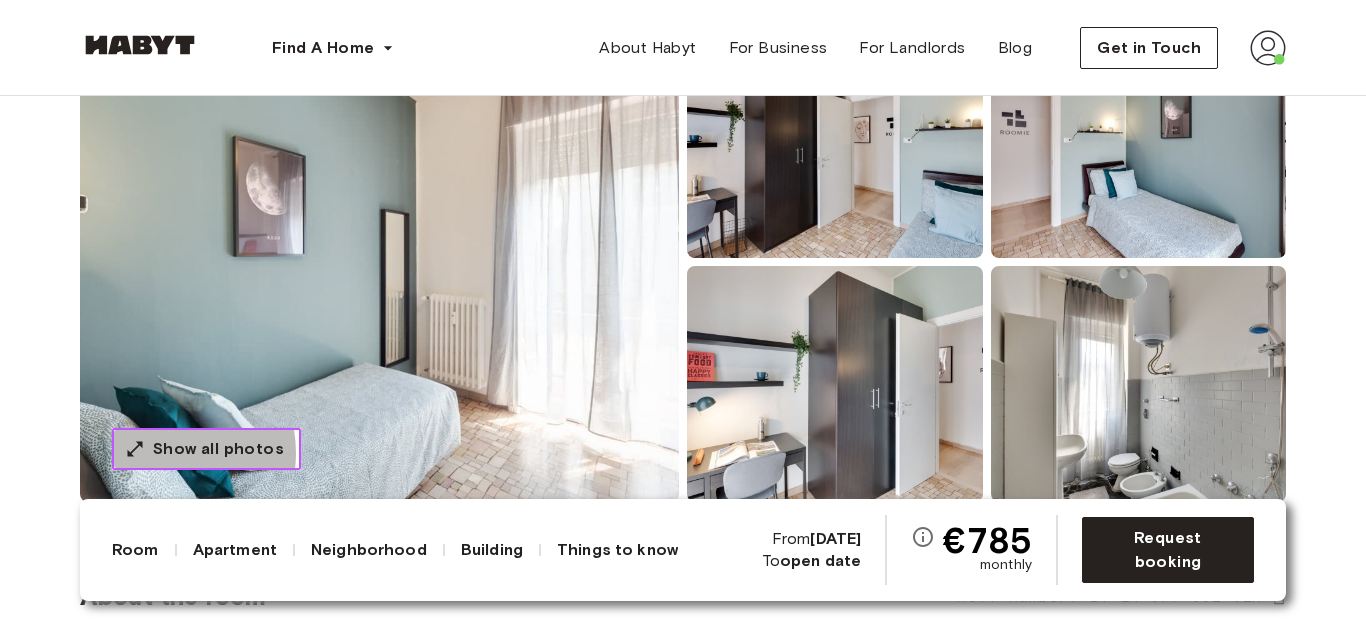click on "Show all photos" at bounding box center [218, 449] 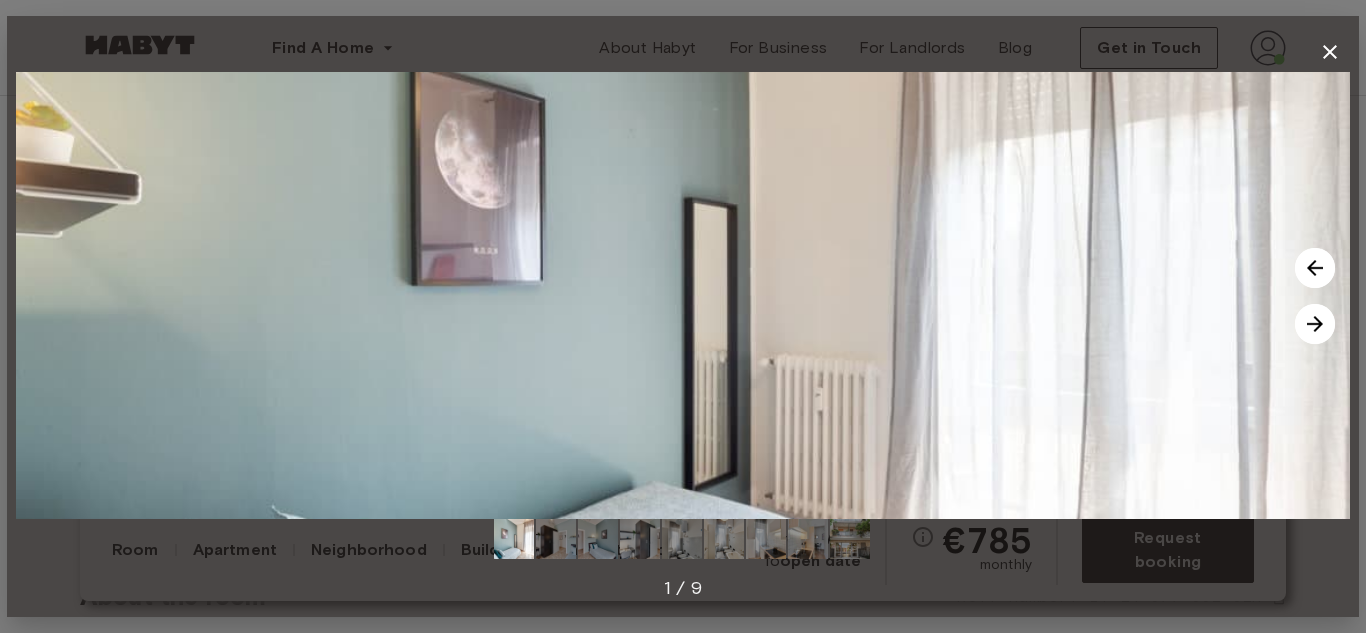 click at bounding box center (1315, 324) 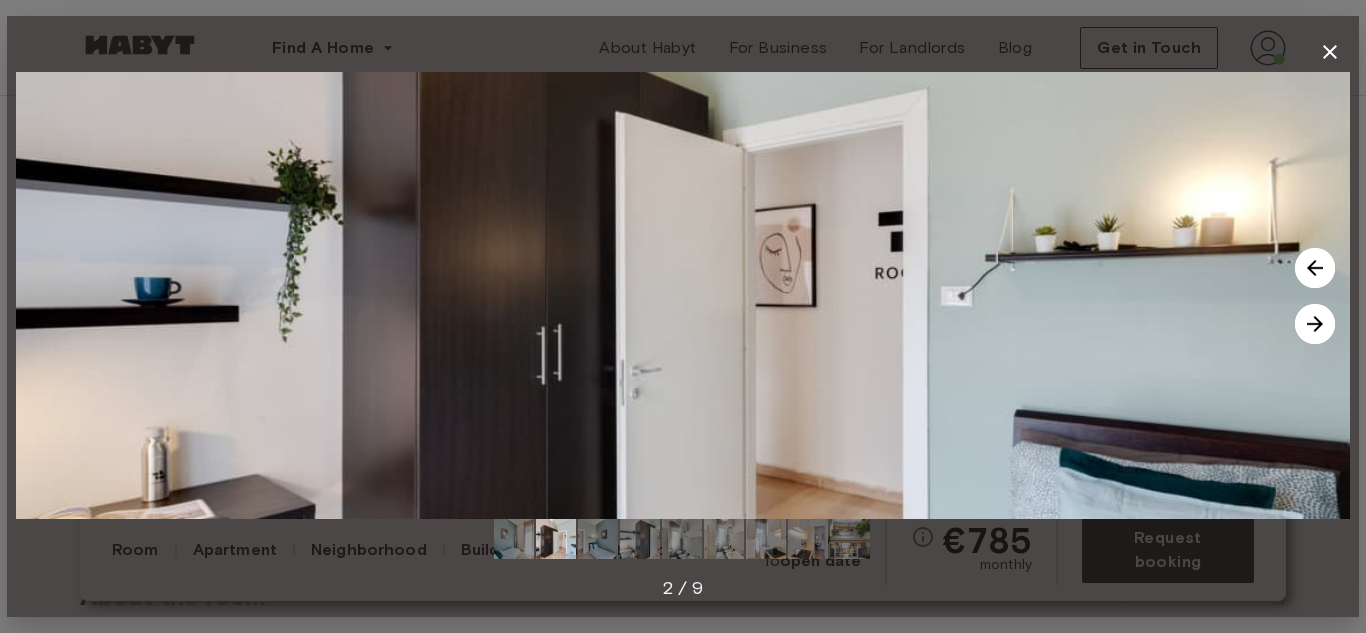 click at bounding box center (683, 295) 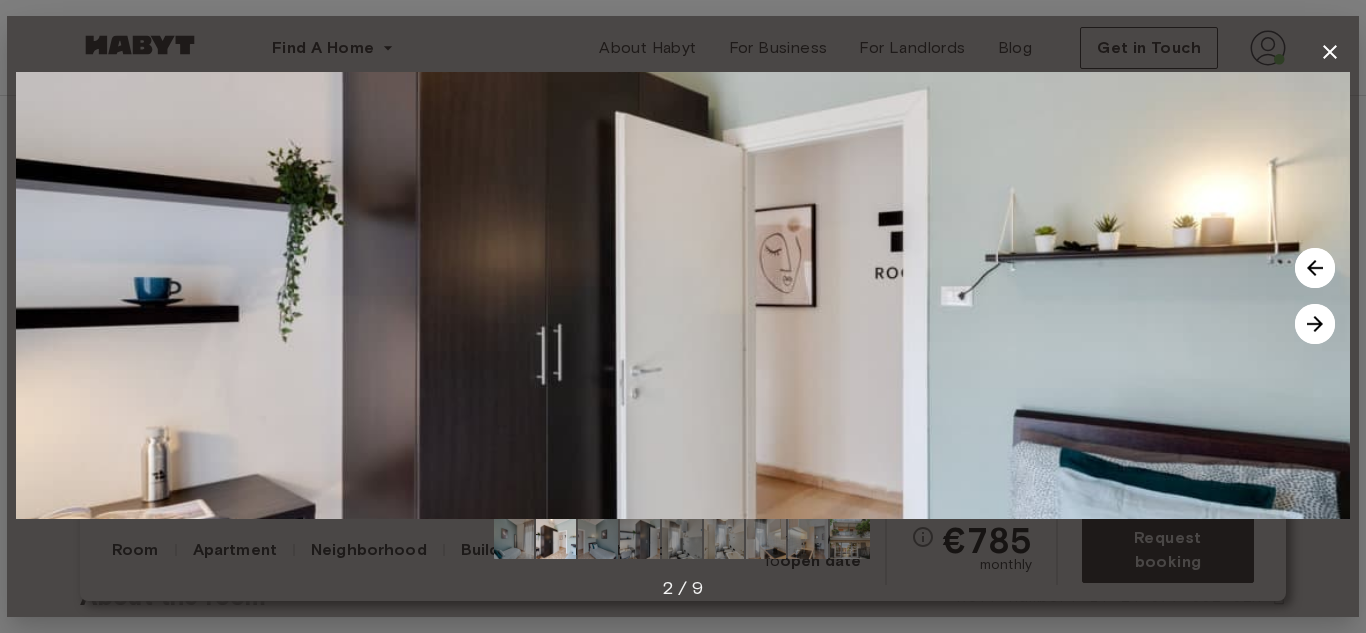 click at bounding box center (1315, 324) 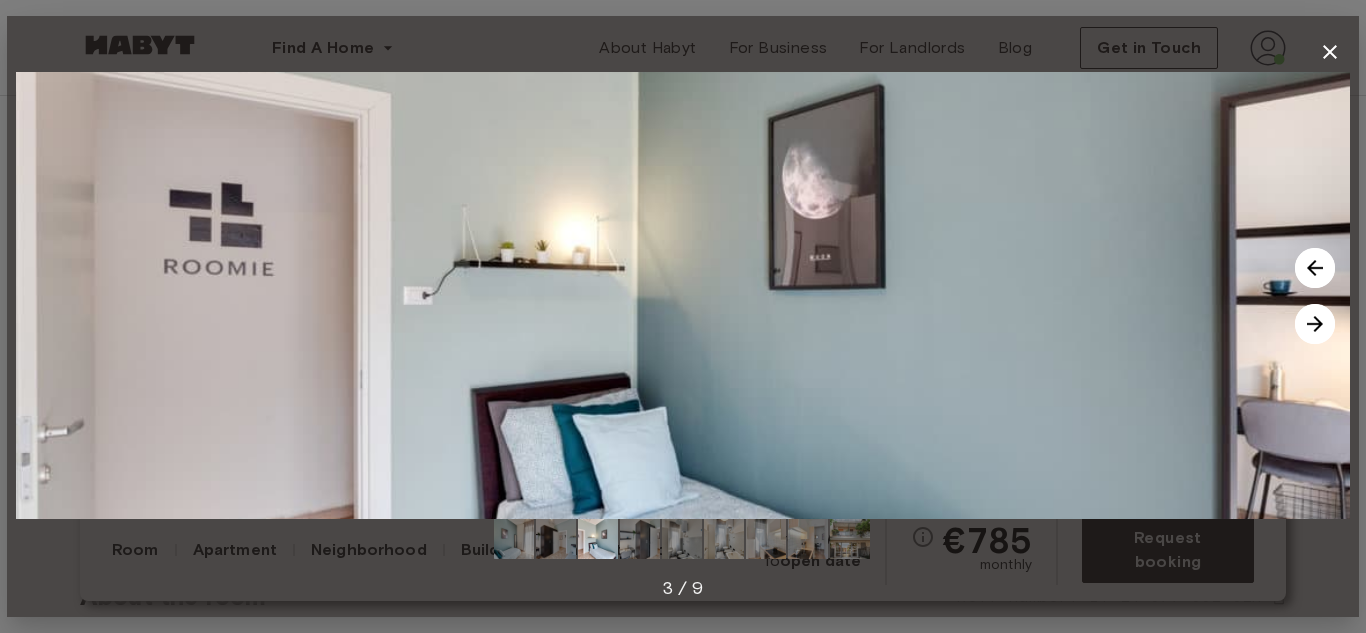 click at bounding box center (1315, 324) 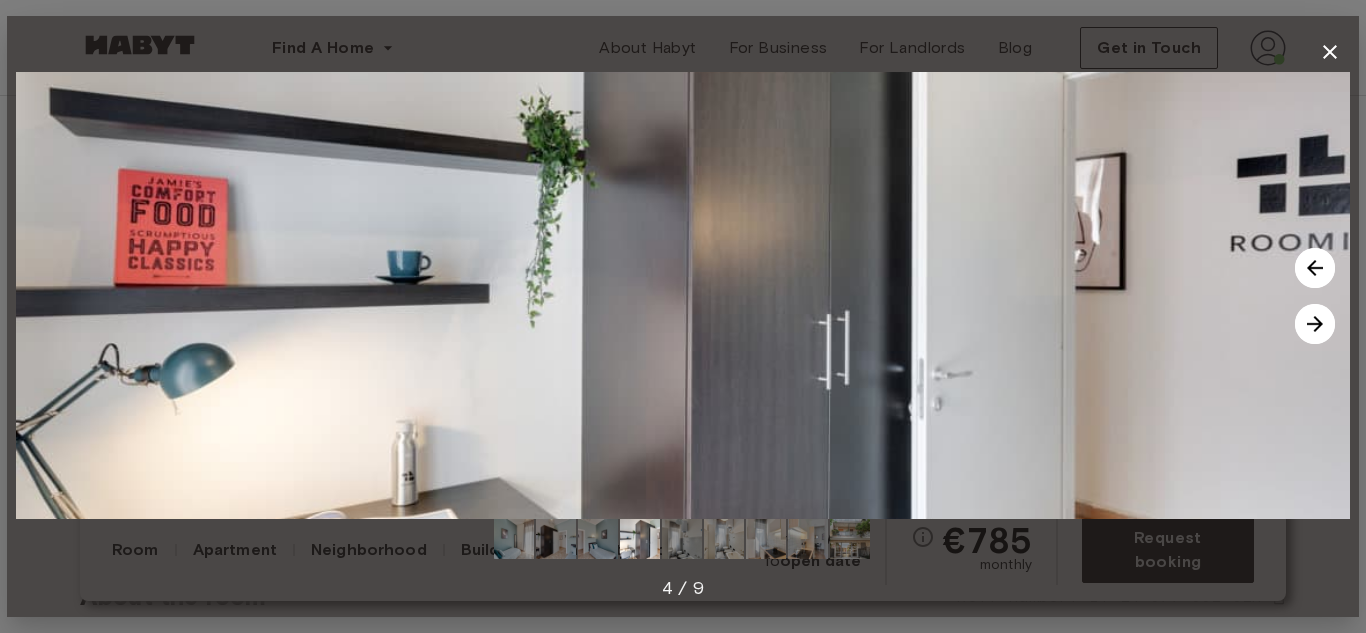 click at bounding box center (1315, 324) 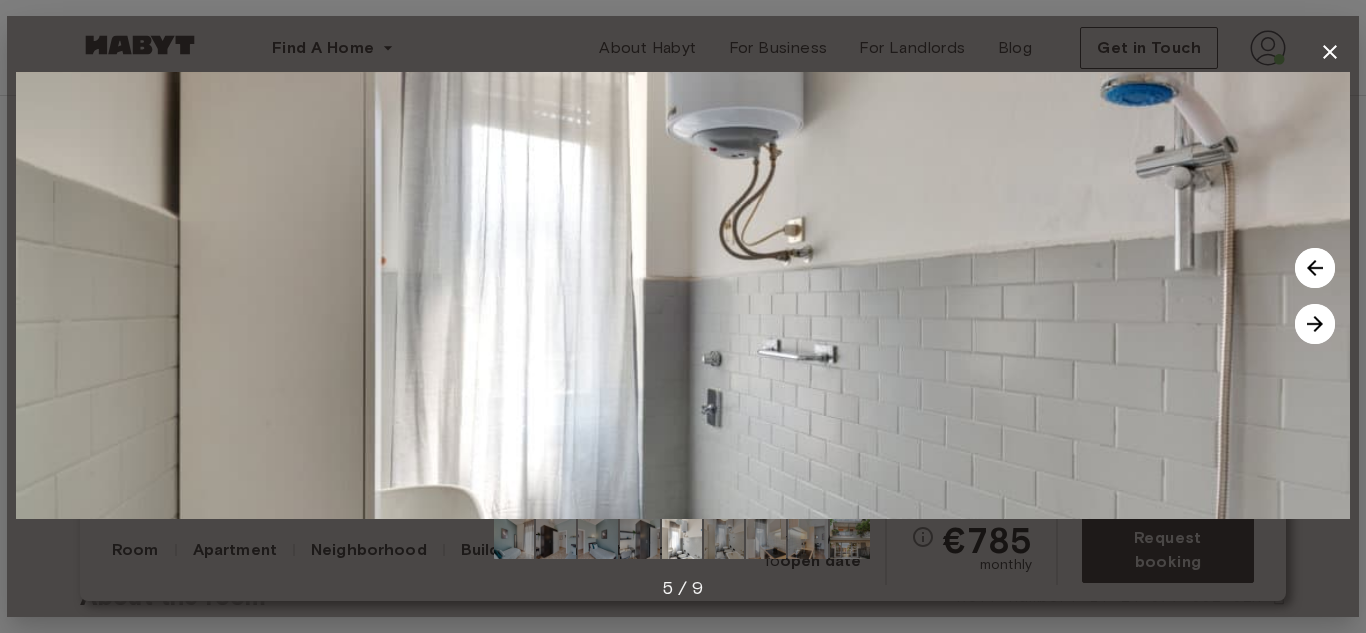 click at bounding box center [683, 295] 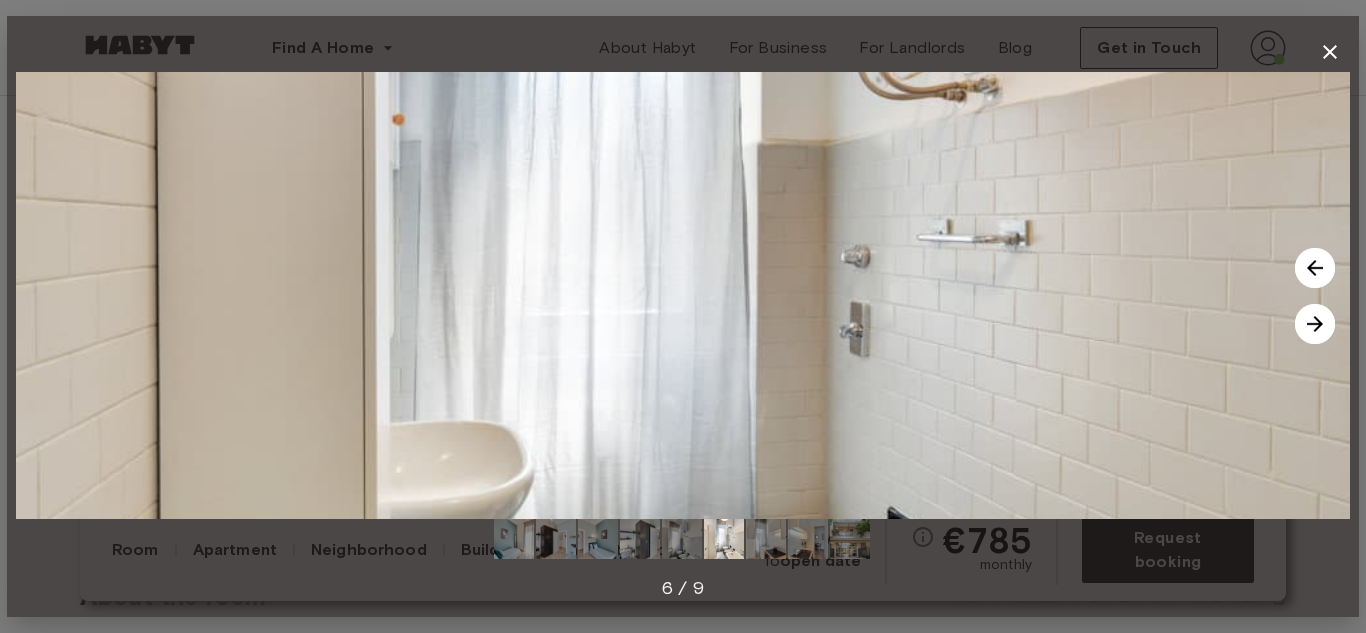 click at bounding box center (1315, 324) 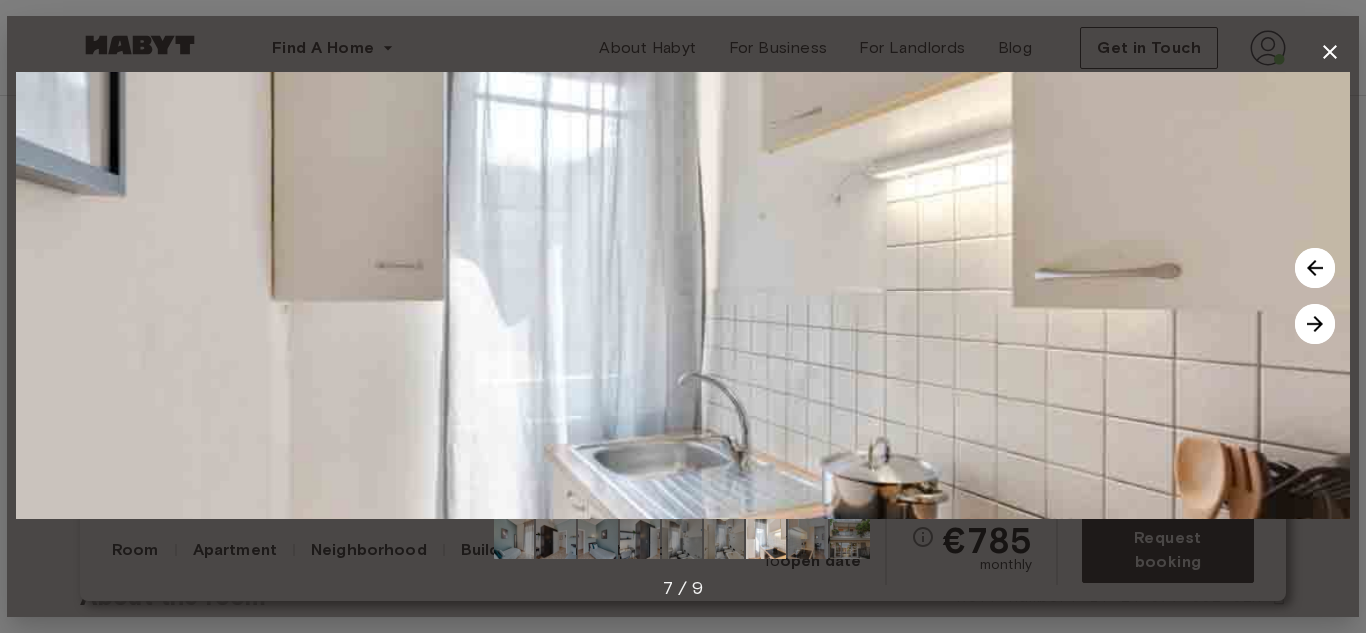 click at bounding box center [1315, 324] 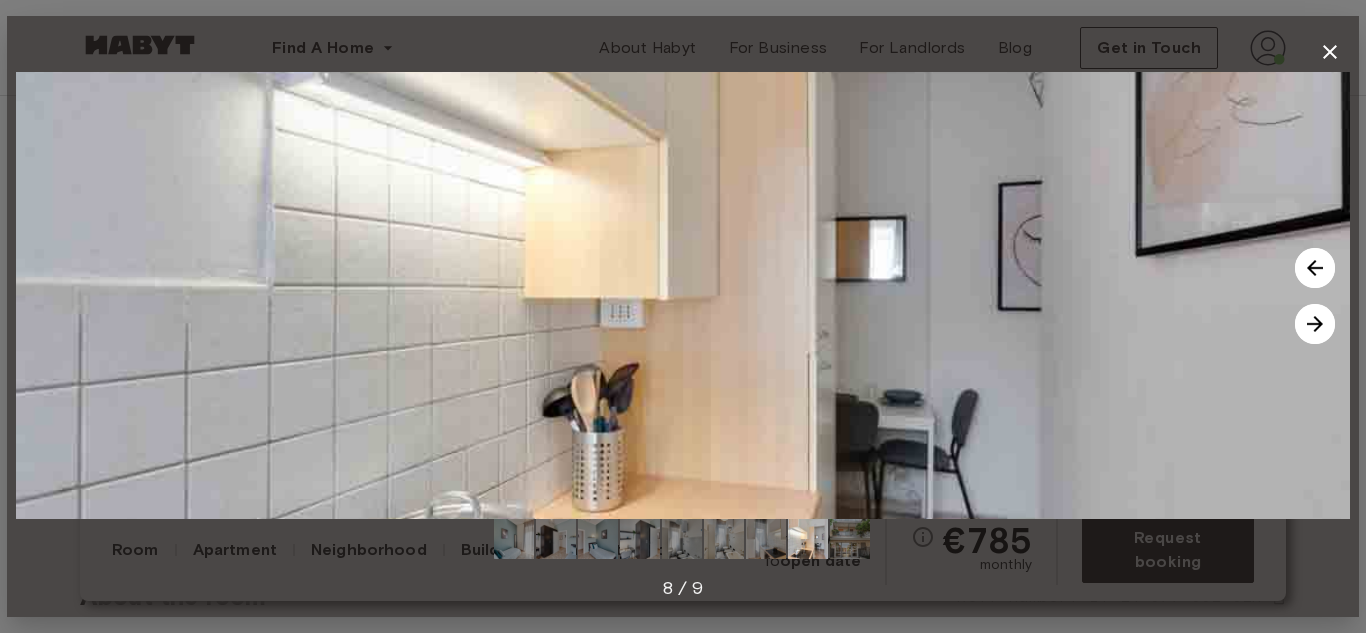 click at bounding box center [1315, 324] 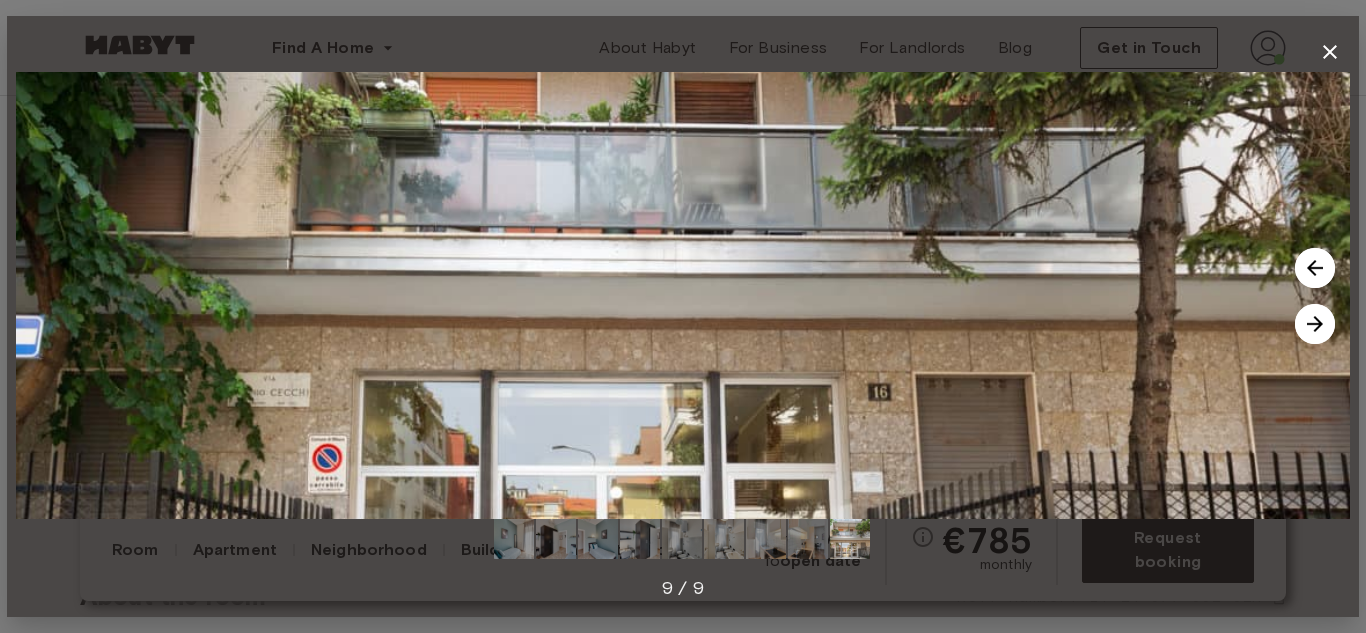 click 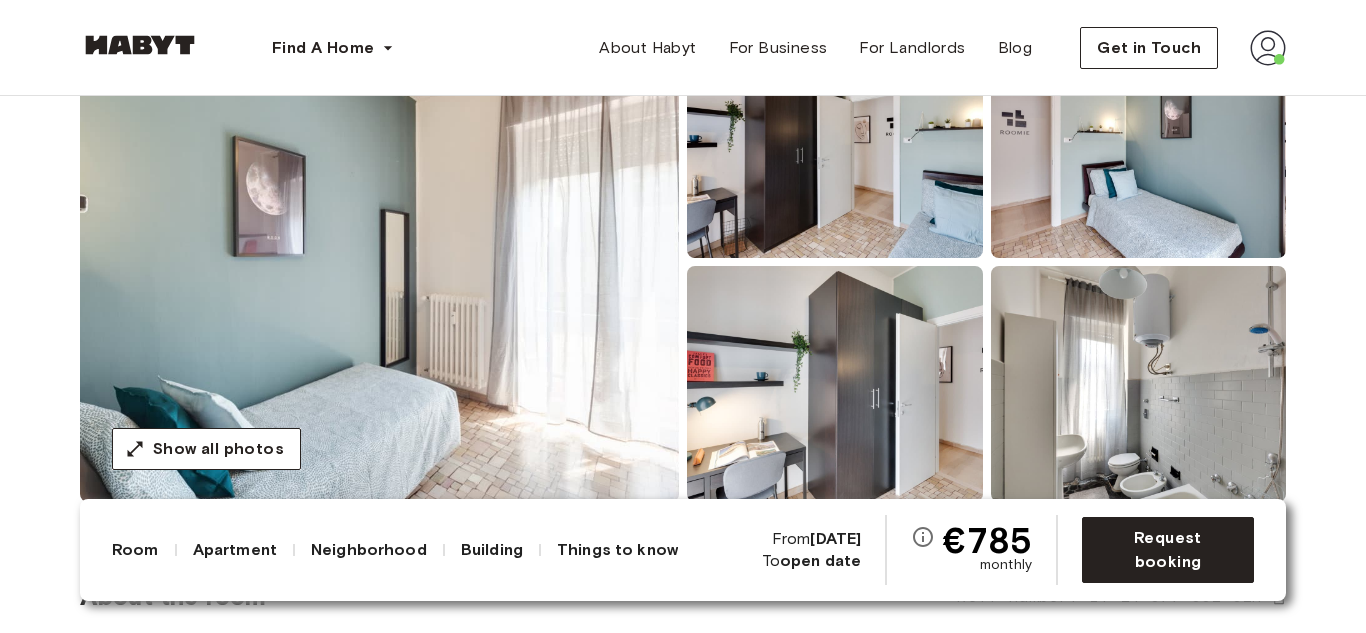 click at bounding box center [1139, 384] 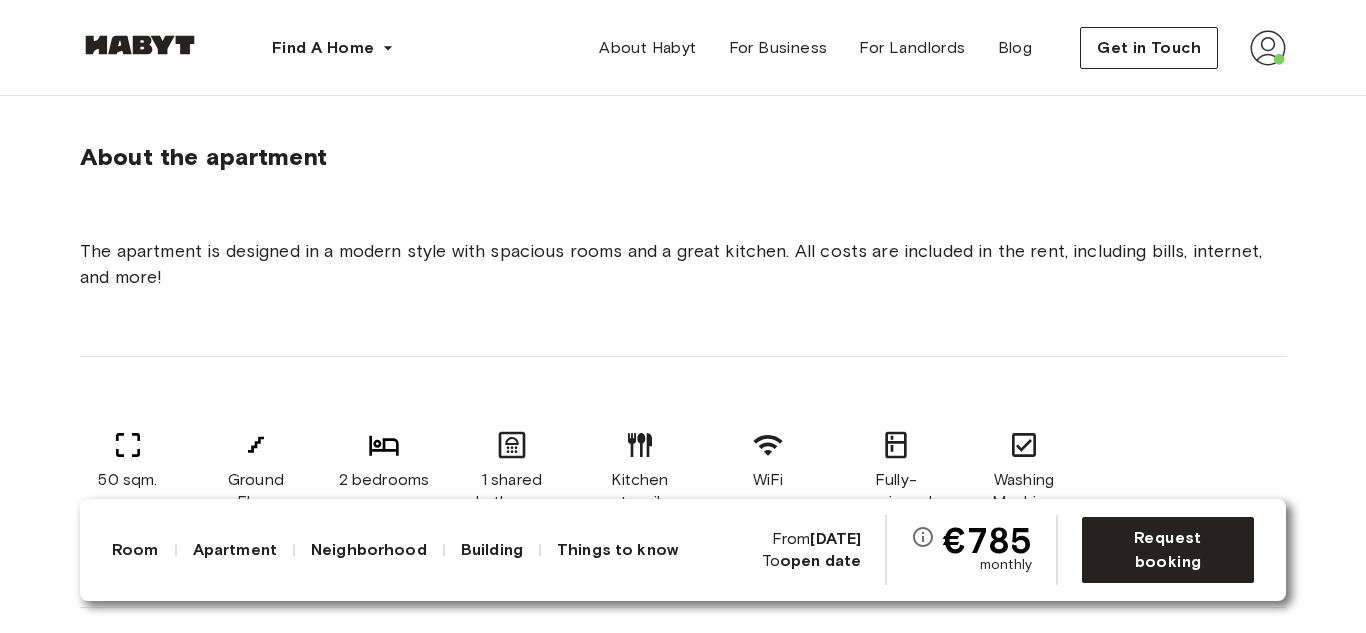 click on "The apartment is designed in a modern style with spacious rooms and a great kitchen. All costs are included in the rent, including bills, internet, and more!" at bounding box center [683, 264] 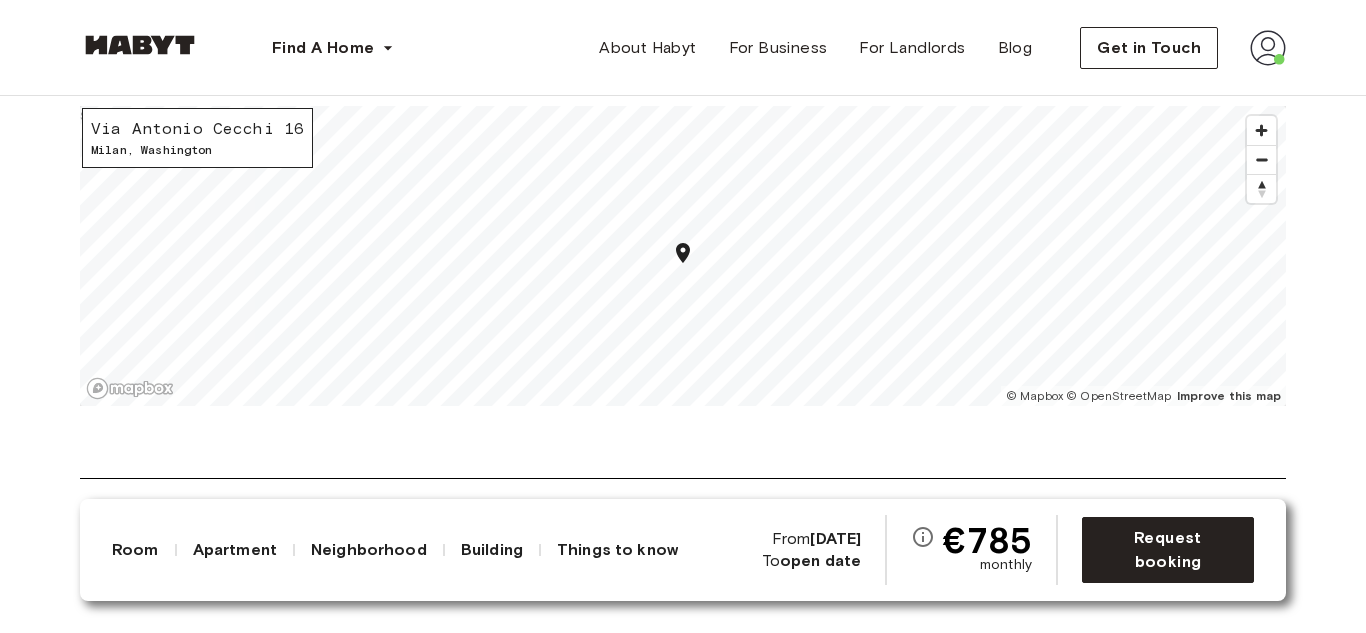 scroll, scrollTop: 2908, scrollLeft: 0, axis: vertical 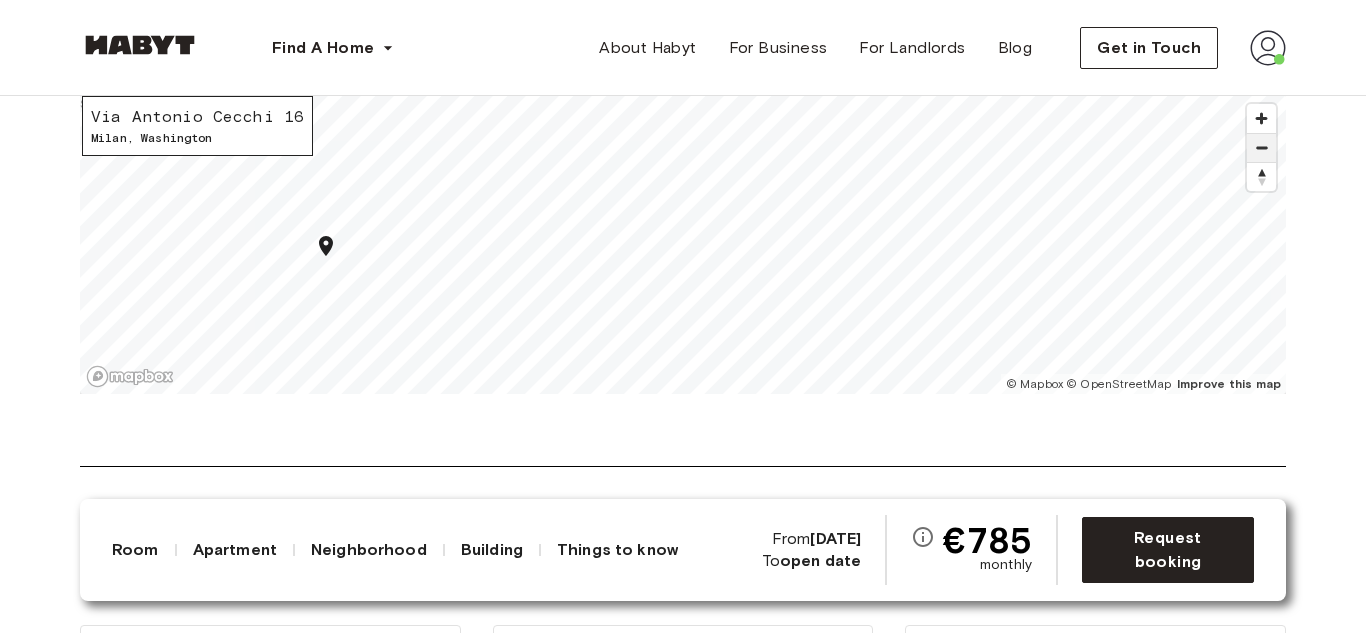 click at bounding box center (1261, 148) 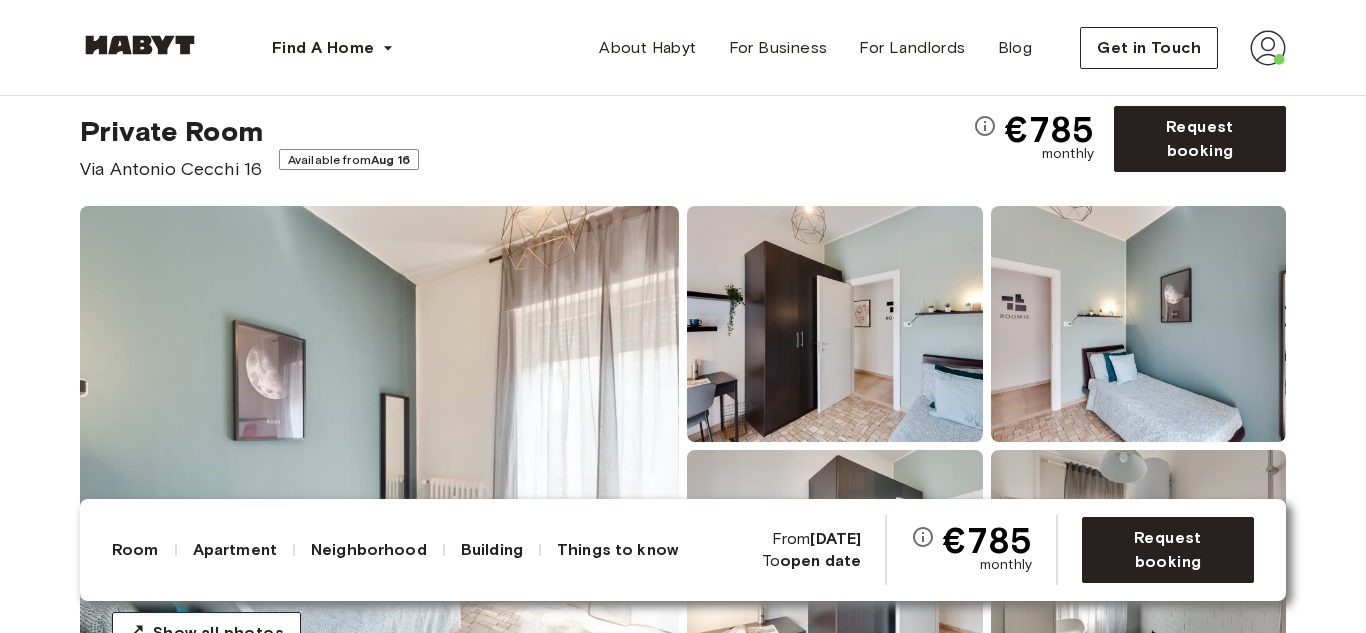 scroll, scrollTop: 0, scrollLeft: 0, axis: both 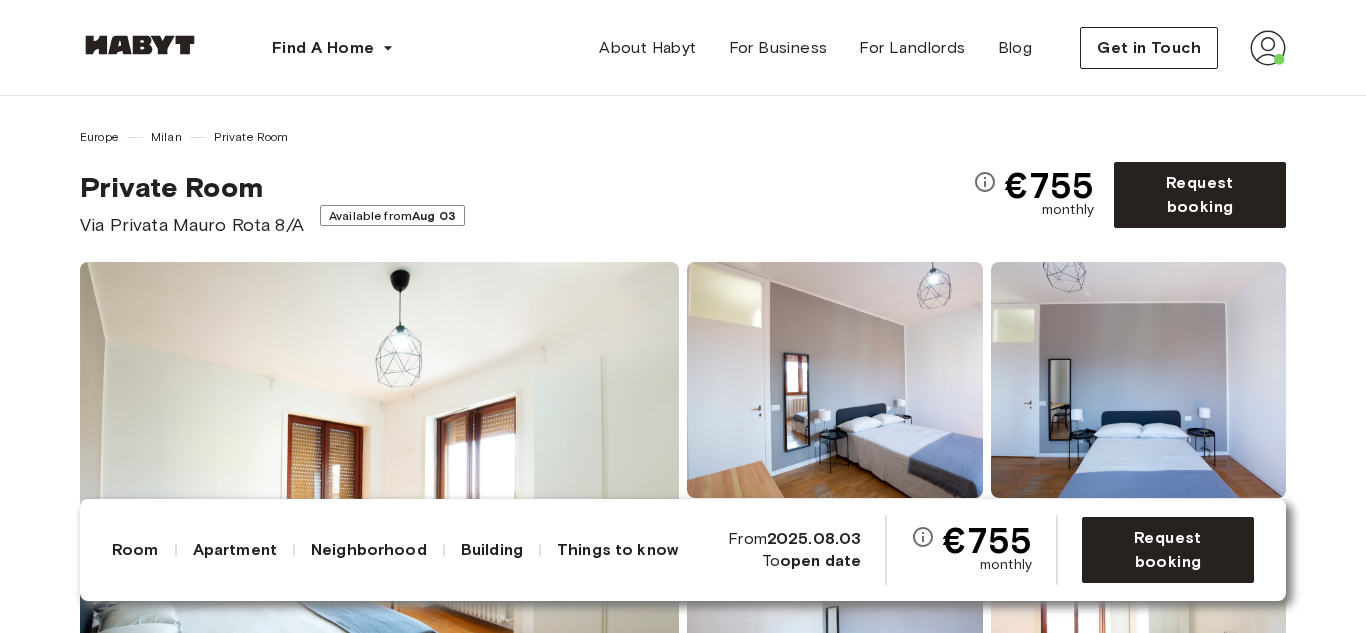 drag, startPoint x: 869, startPoint y: 131, endPoint x: 881, endPoint y: 132, distance: 12.0415945 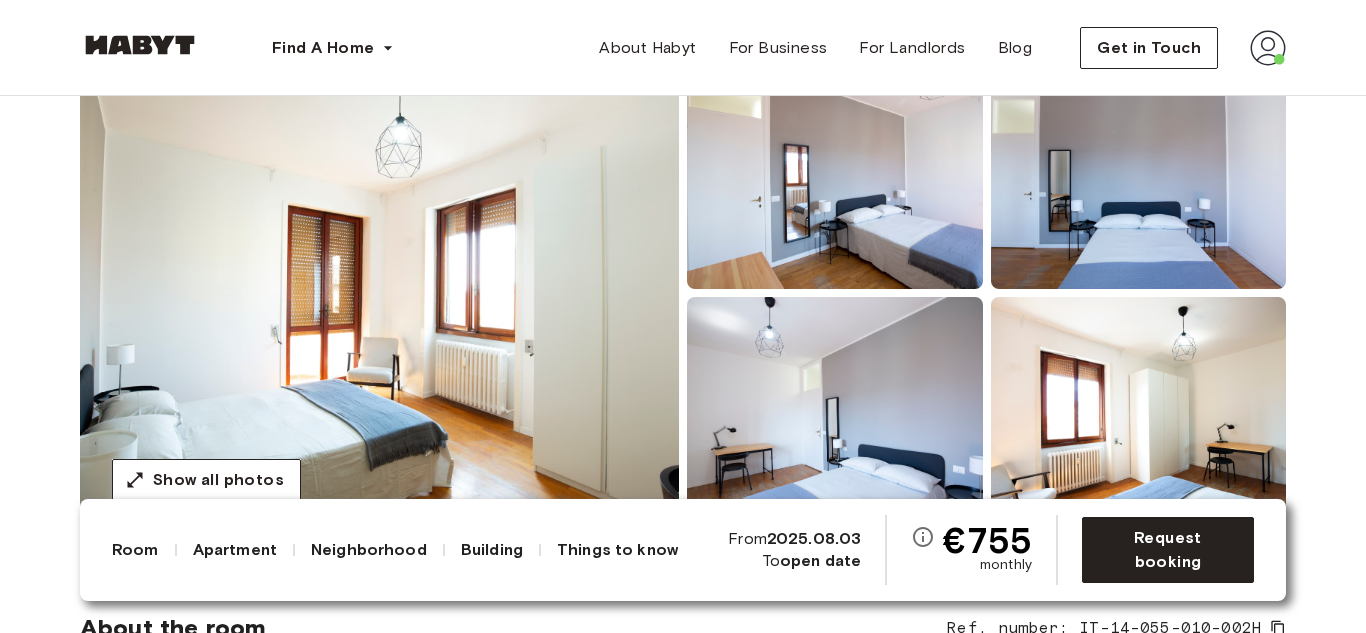 scroll, scrollTop: 200, scrollLeft: 0, axis: vertical 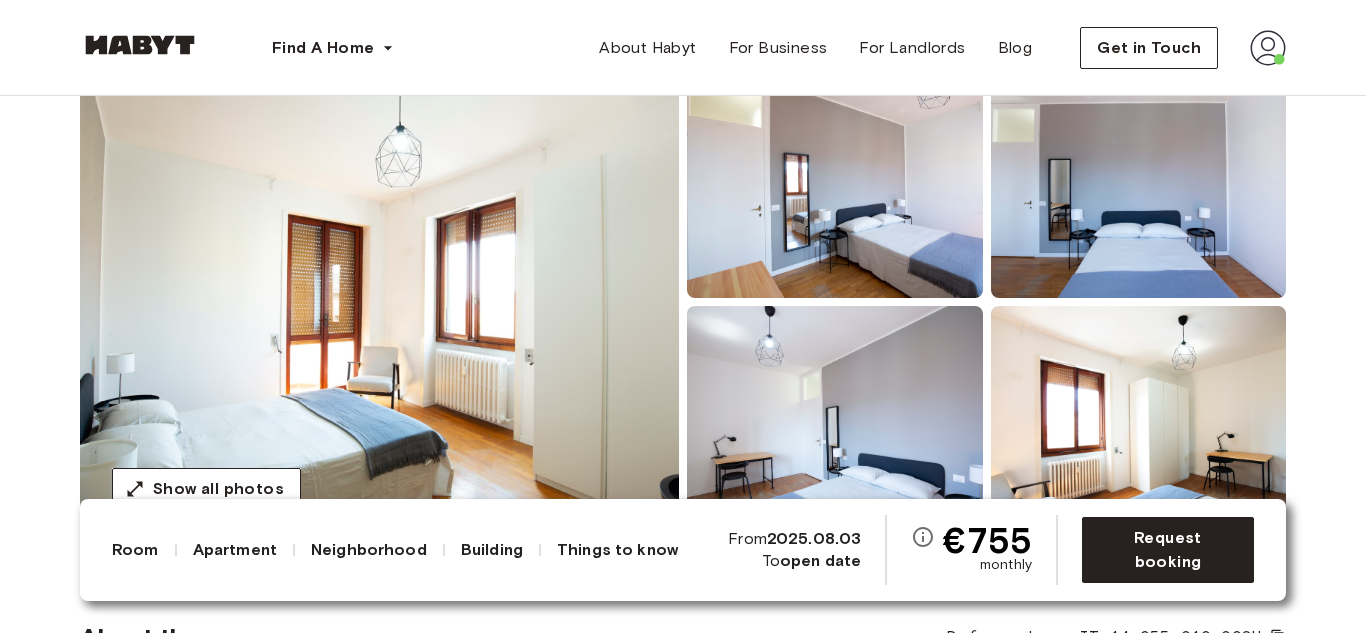 click at bounding box center [379, 302] 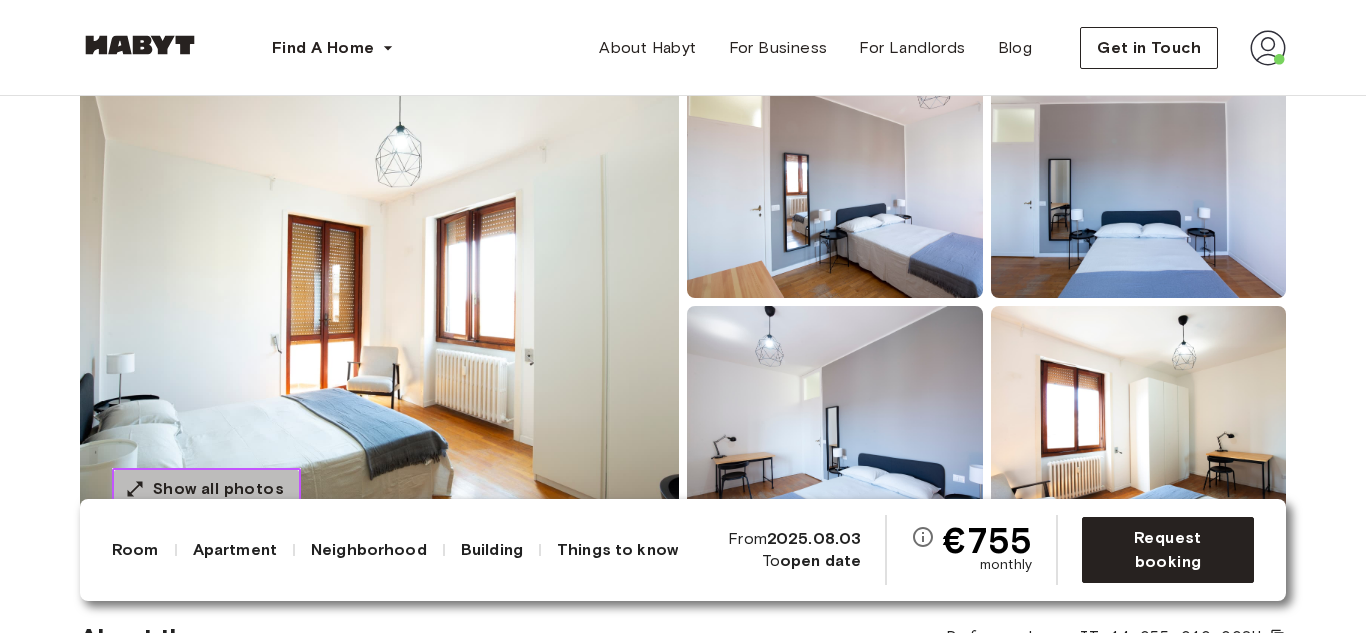 click on "Show all photos" at bounding box center [218, 489] 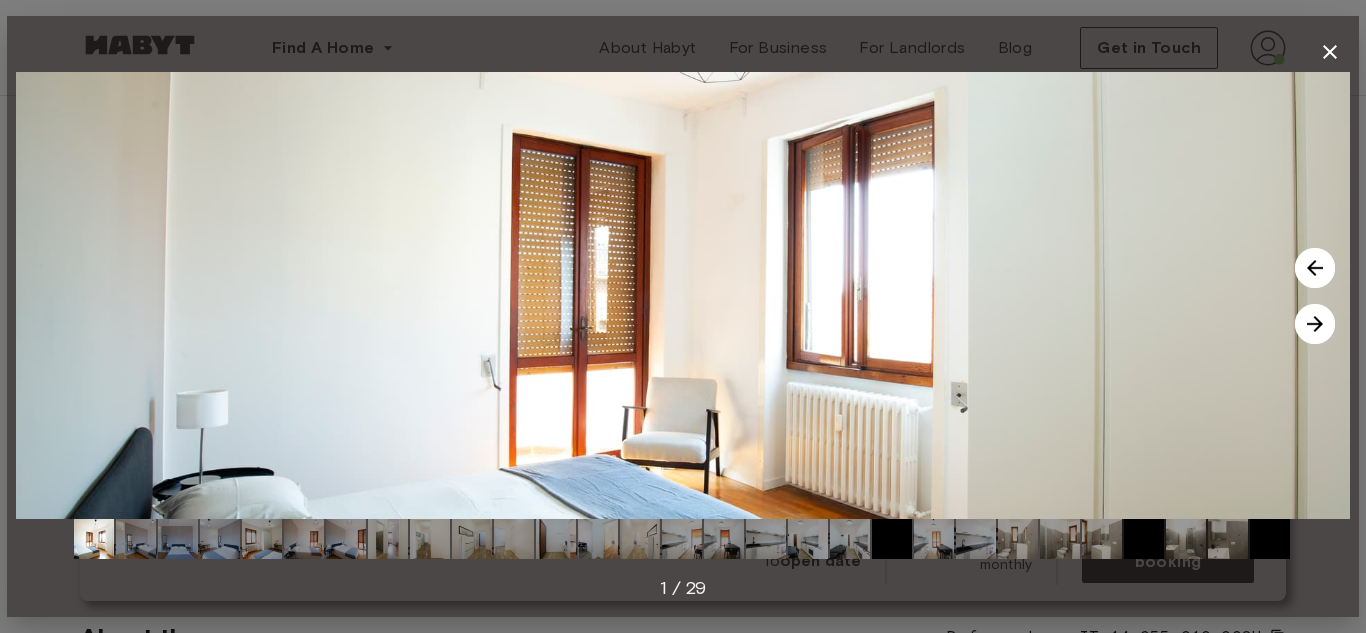 click at bounding box center [1315, 268] 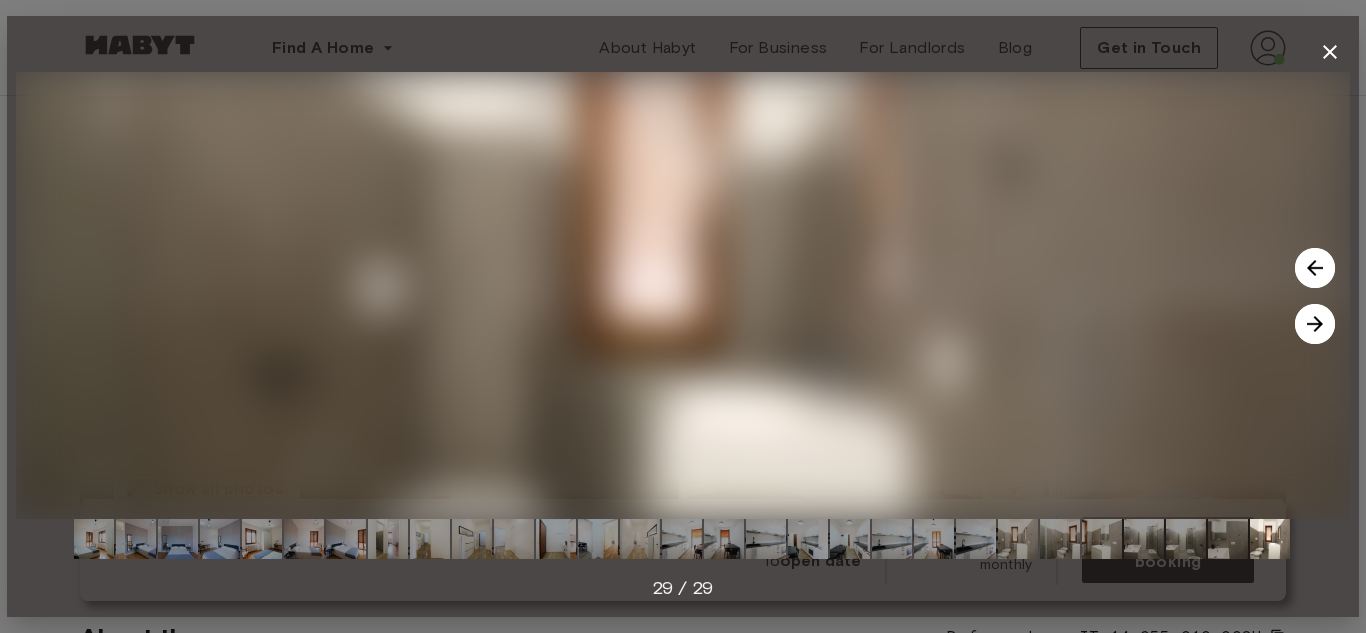 click at bounding box center [1315, 324] 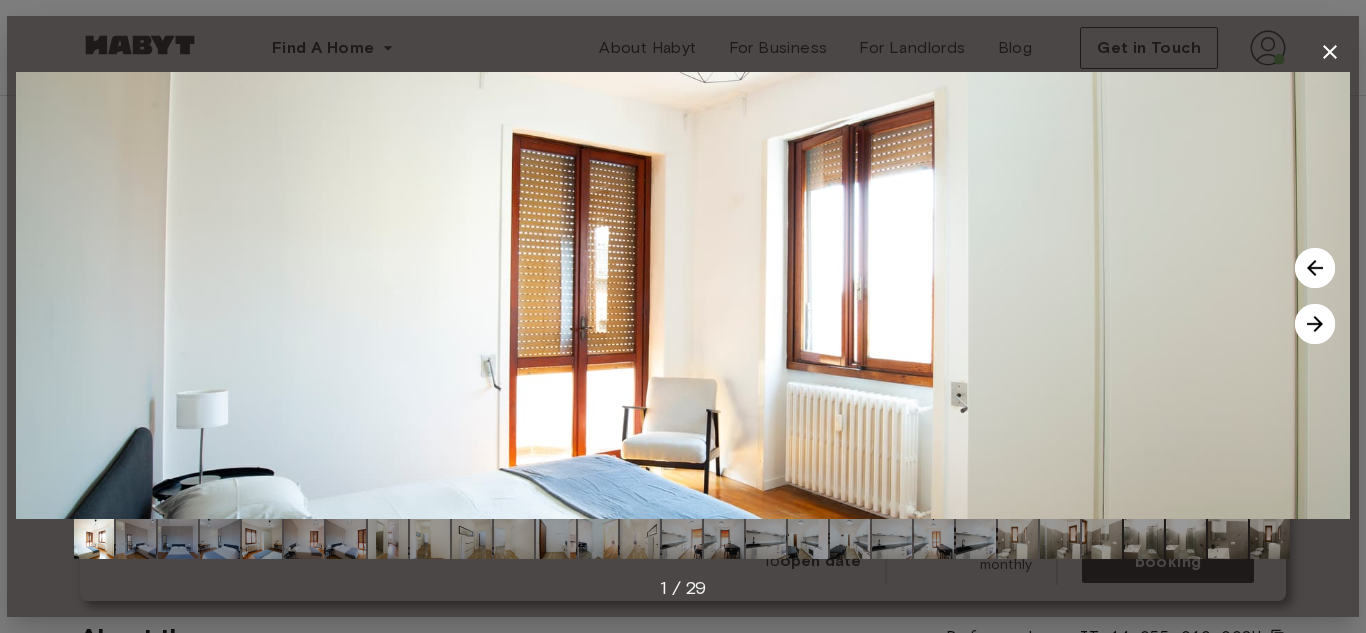 click at bounding box center (1315, 324) 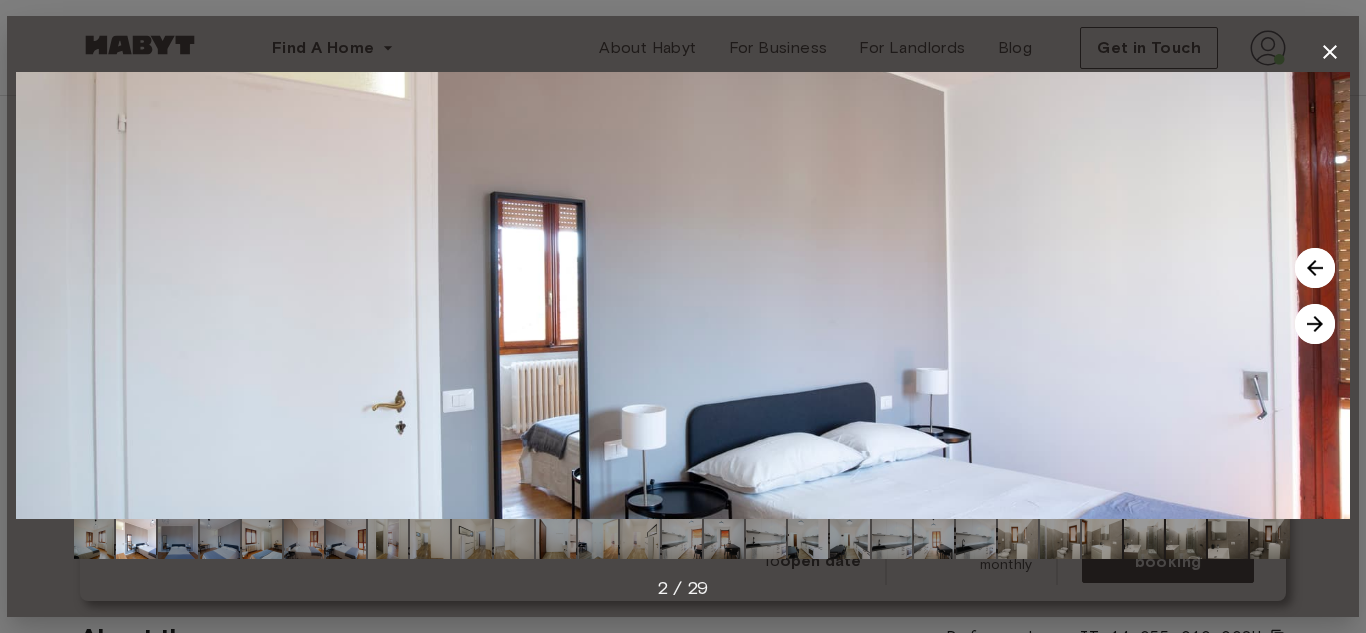 click at bounding box center (1315, 324) 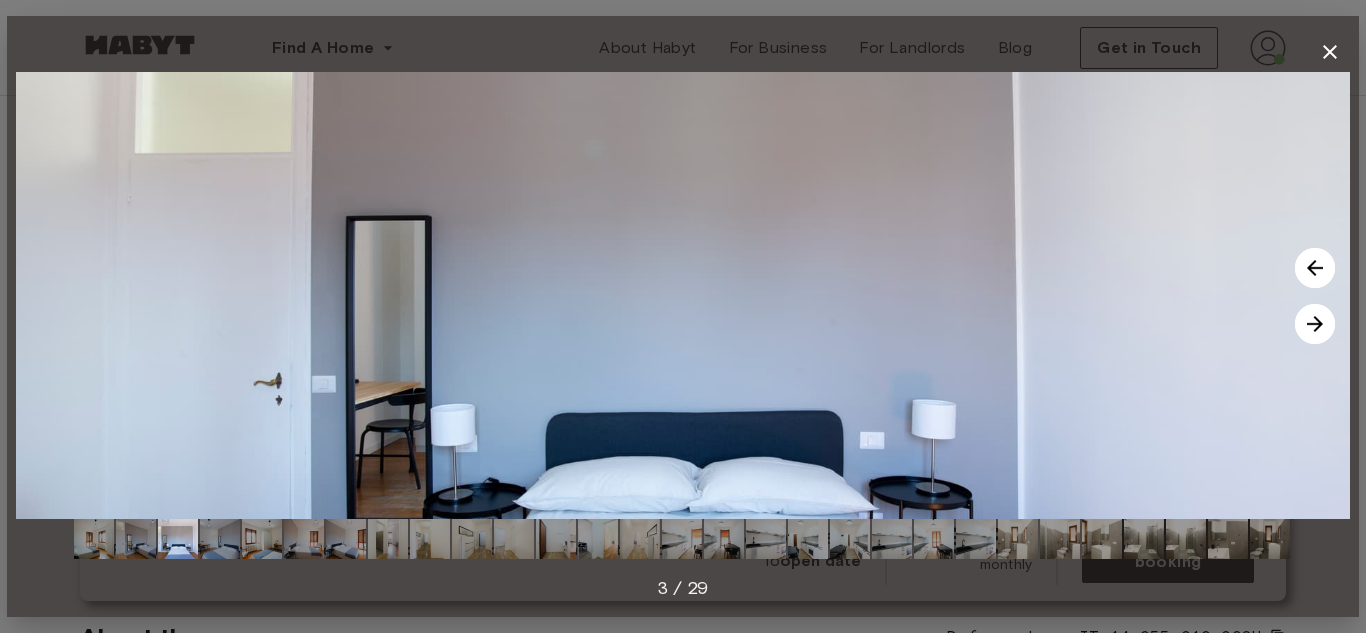 click at bounding box center [1315, 324] 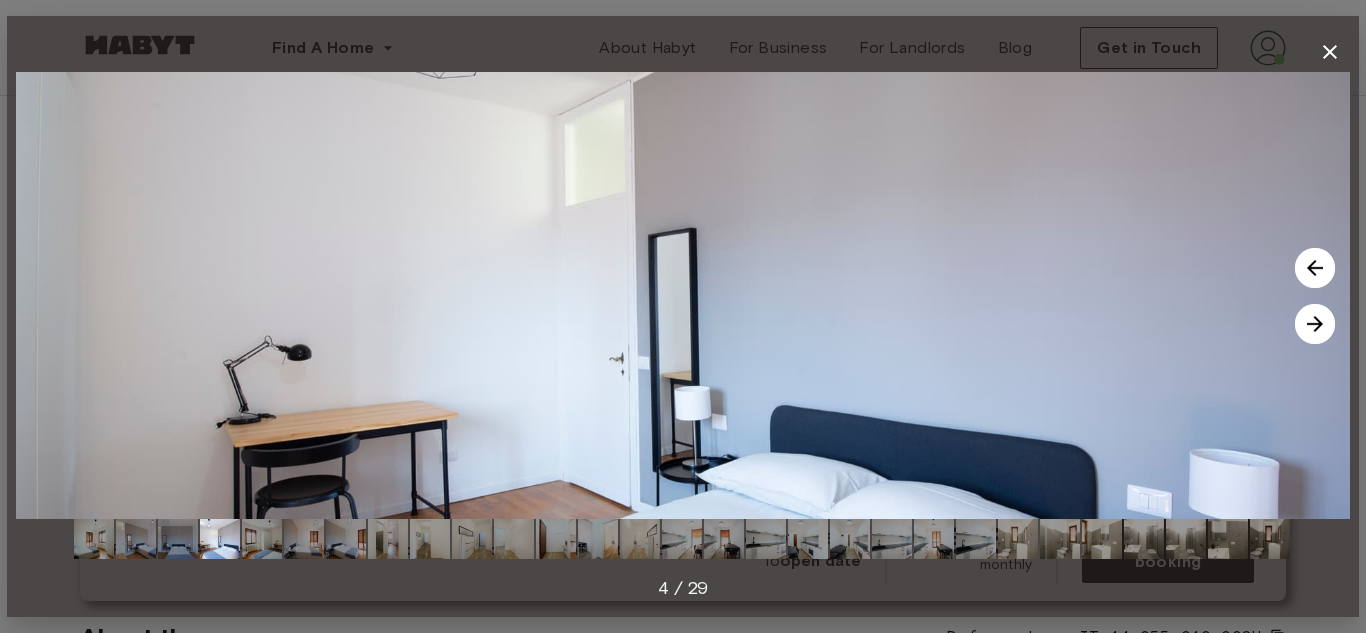 click at bounding box center [1315, 324] 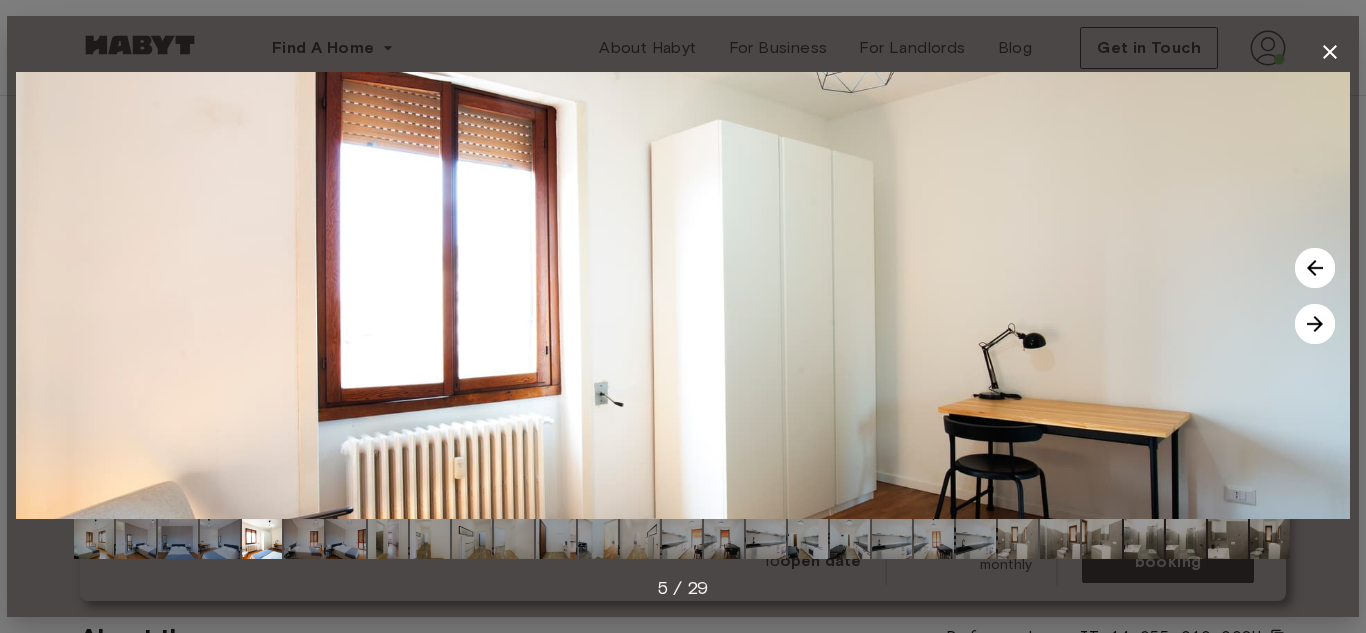 click at bounding box center [1315, 324] 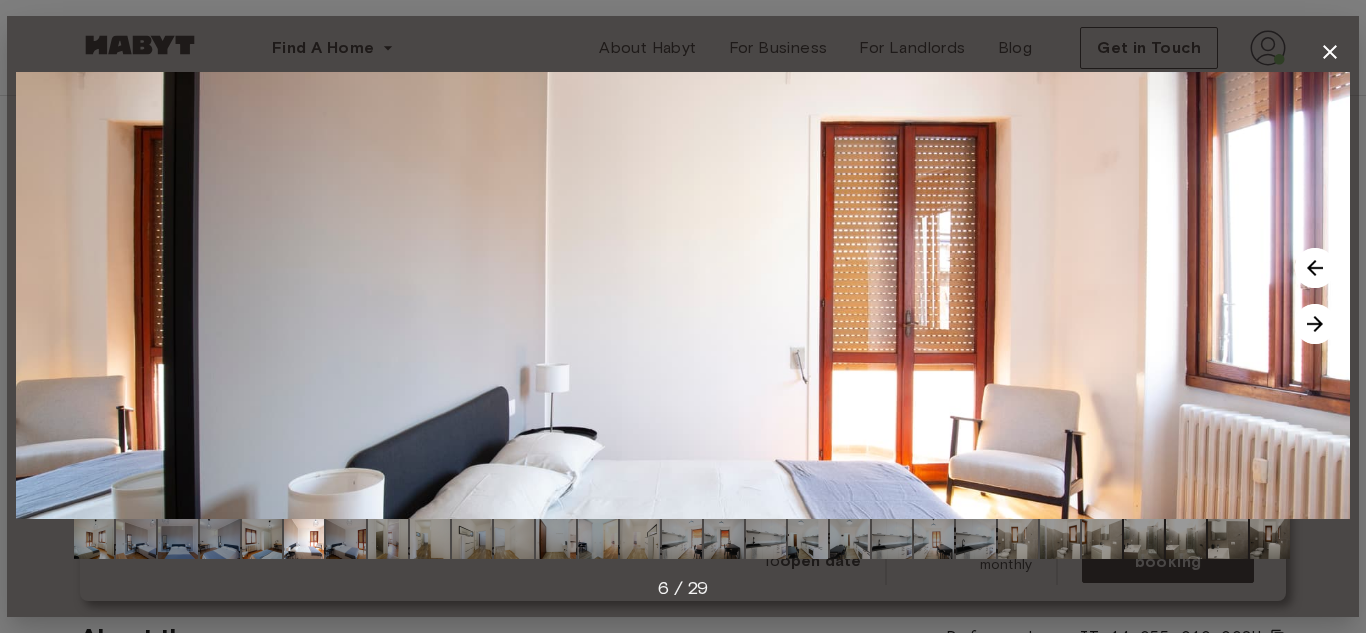 click at bounding box center [1315, 324] 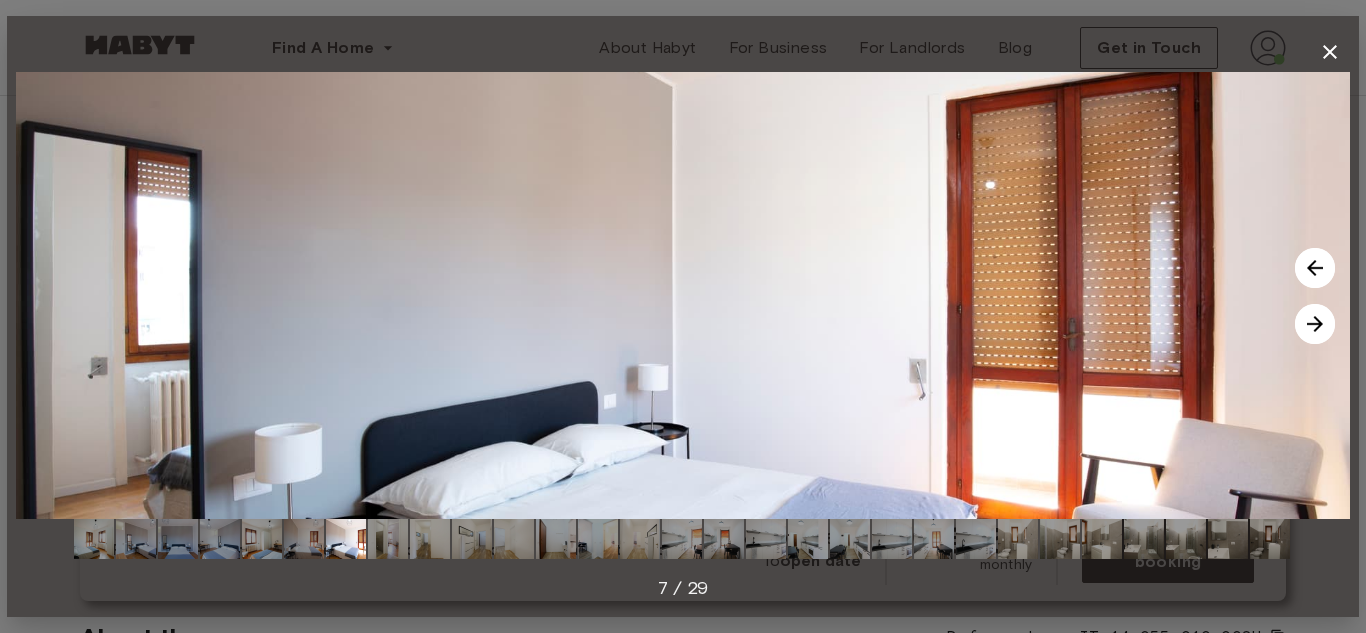click at bounding box center (1315, 324) 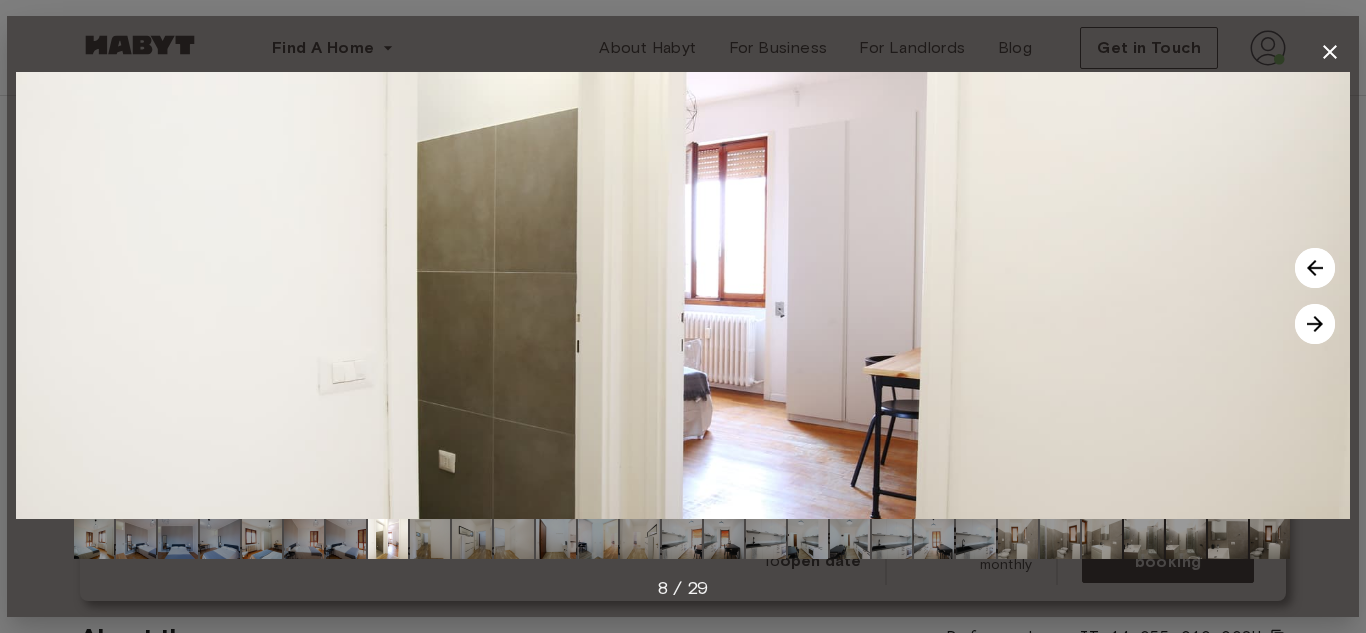 click at bounding box center (1315, 324) 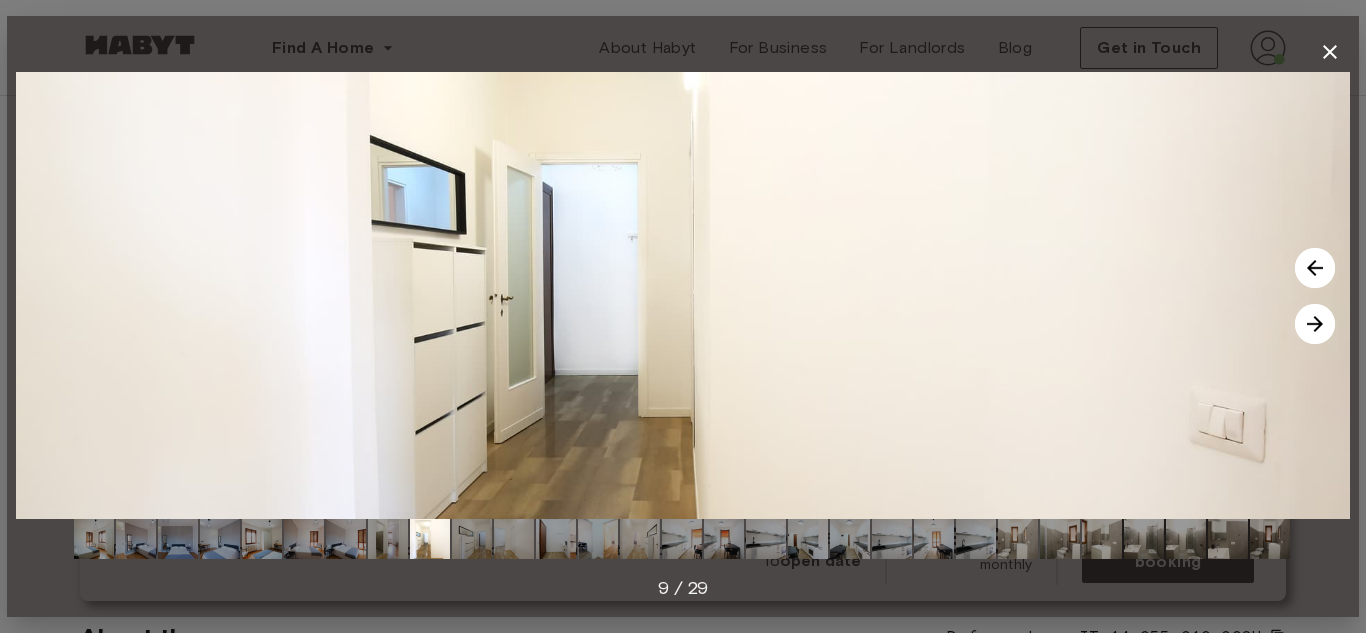 click at bounding box center (1315, 324) 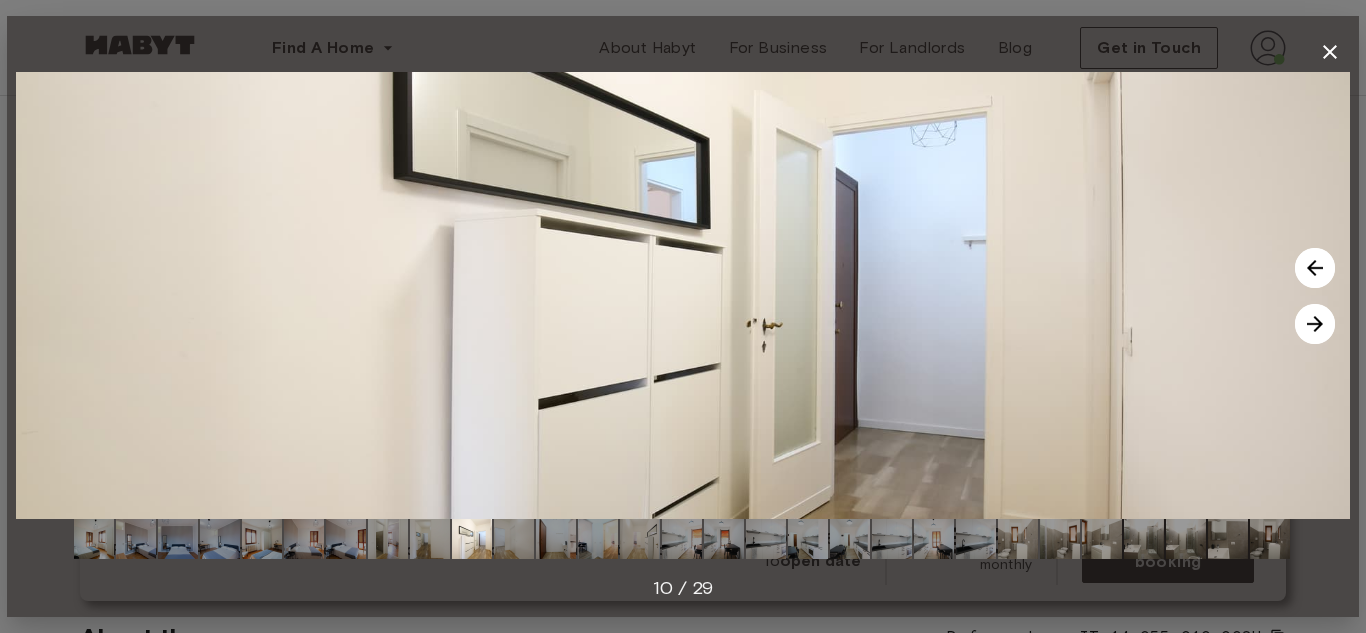 click at bounding box center [1315, 324] 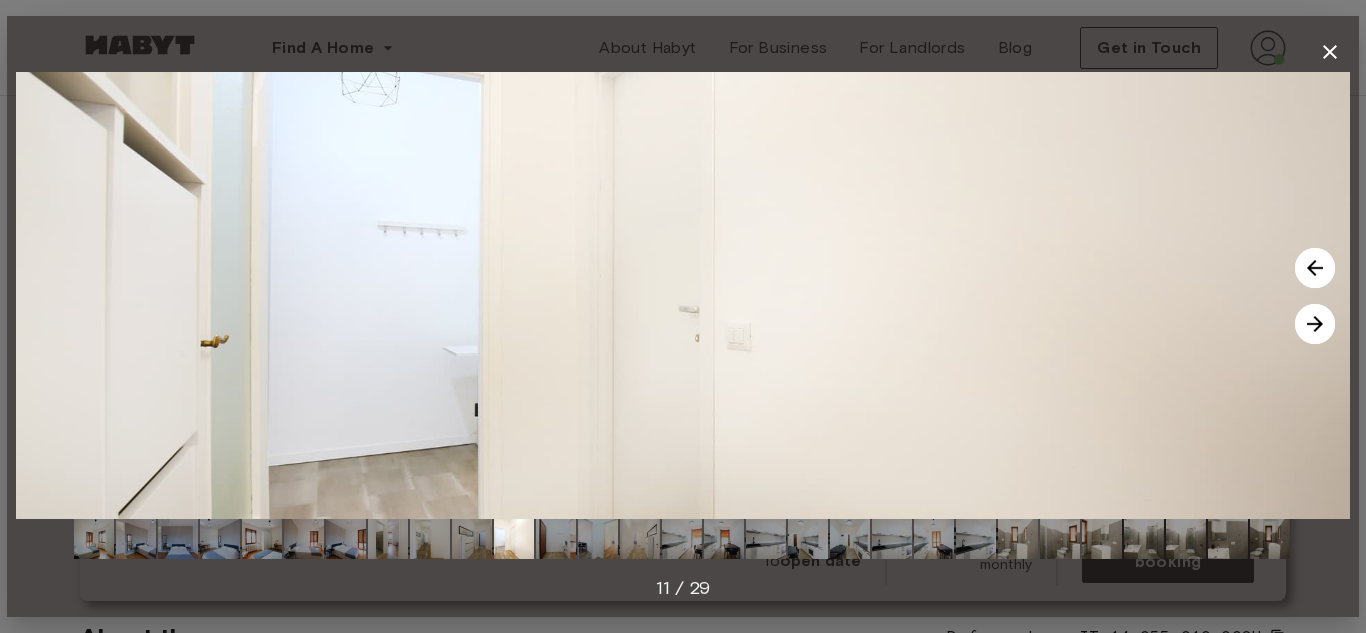 click at bounding box center (1315, 324) 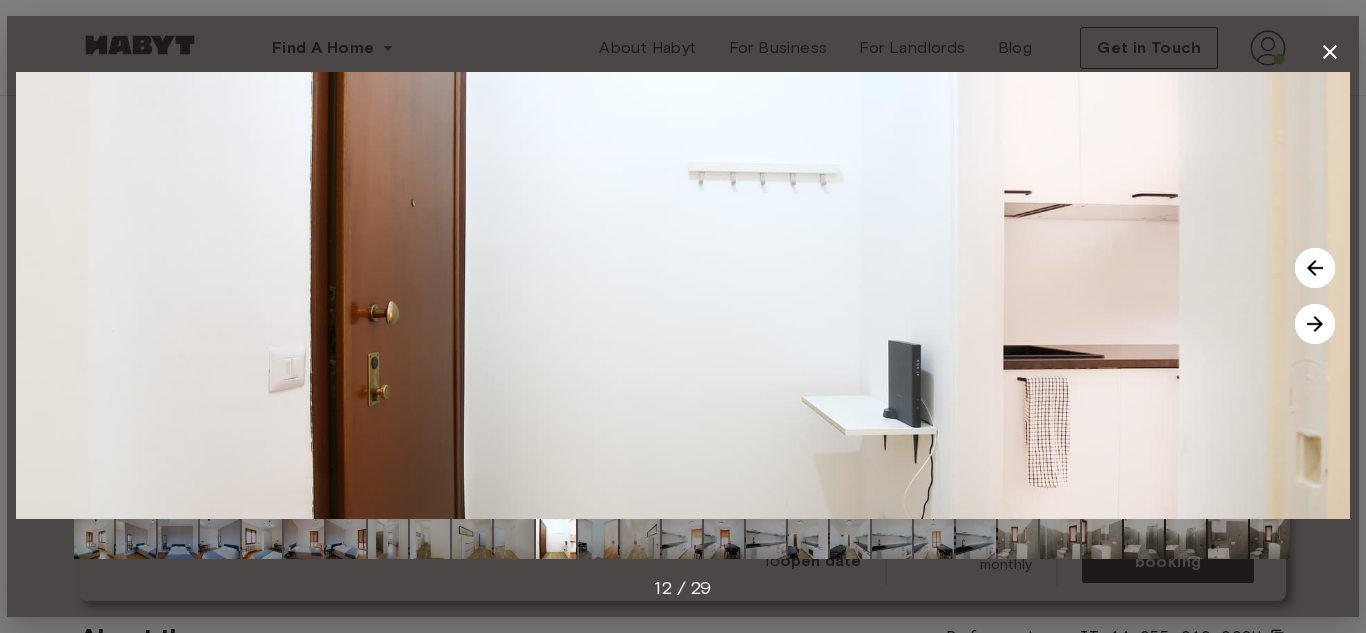 click at bounding box center (1315, 324) 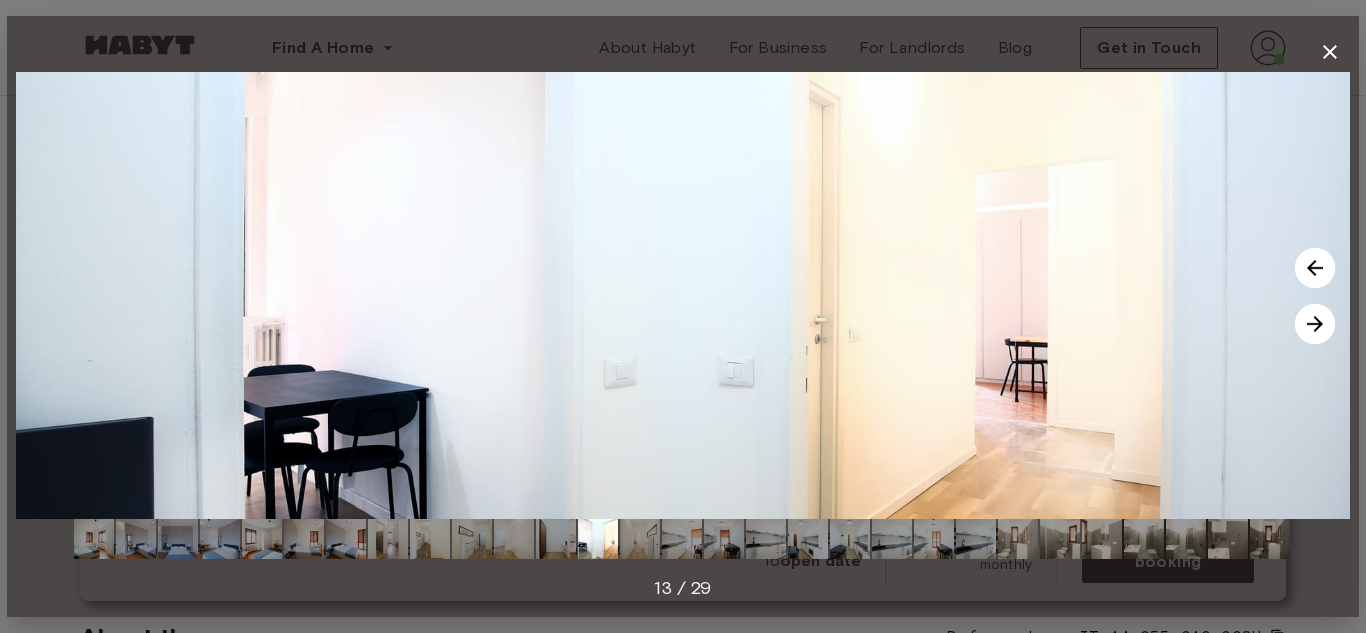 click at bounding box center [1315, 324] 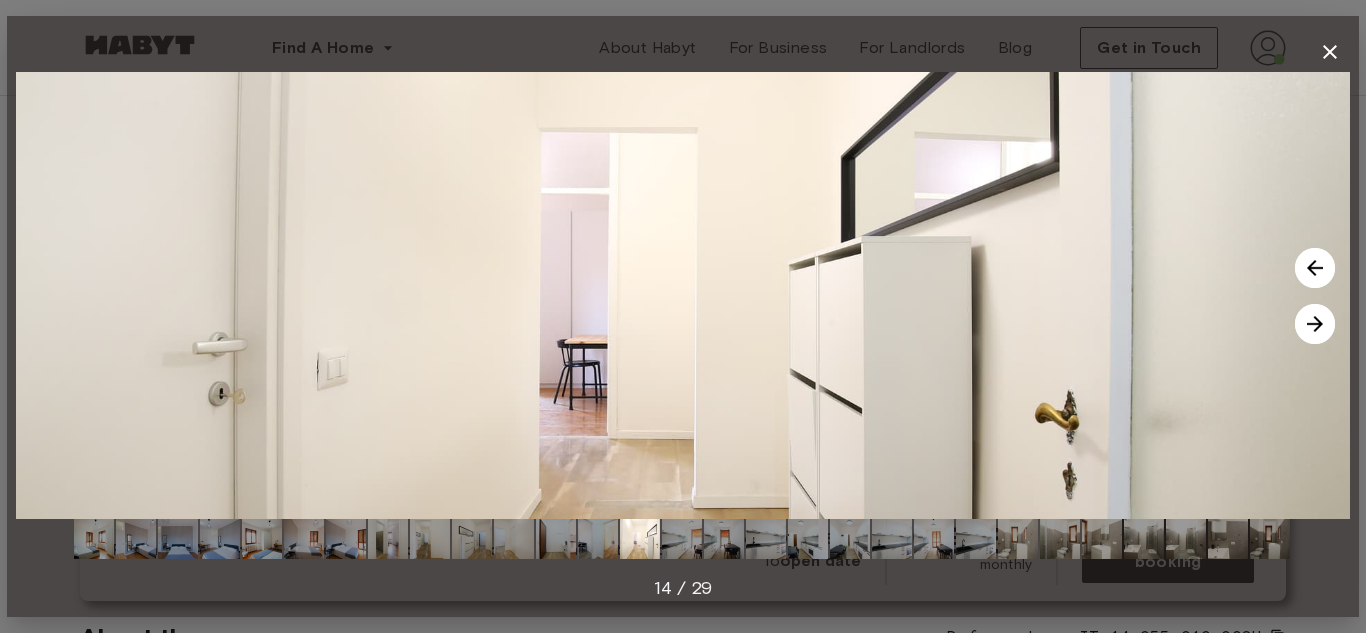 click at bounding box center (1315, 324) 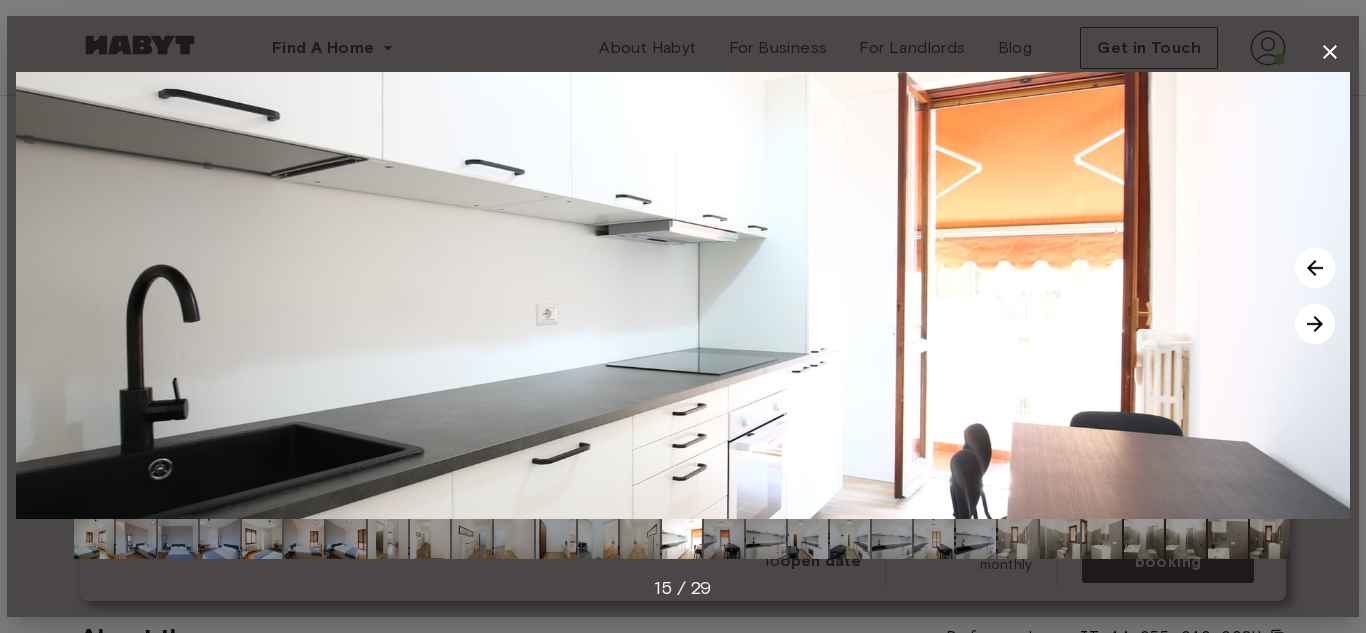click at bounding box center [1315, 324] 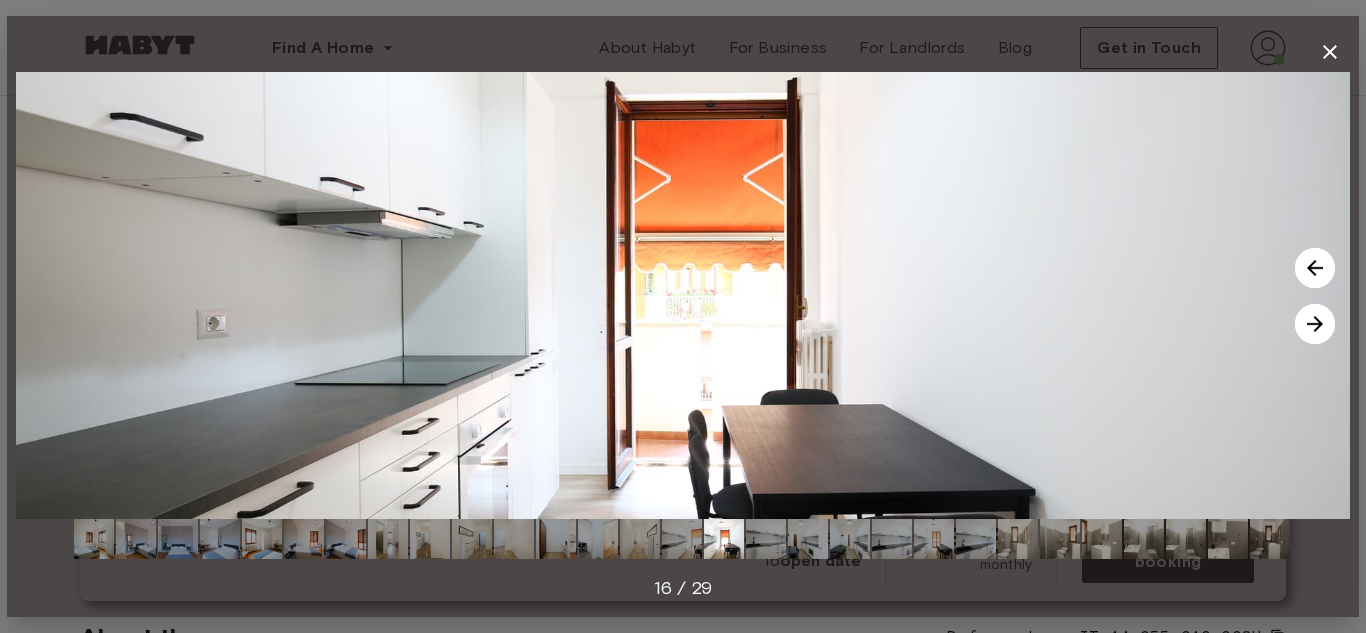 click at bounding box center [1315, 324] 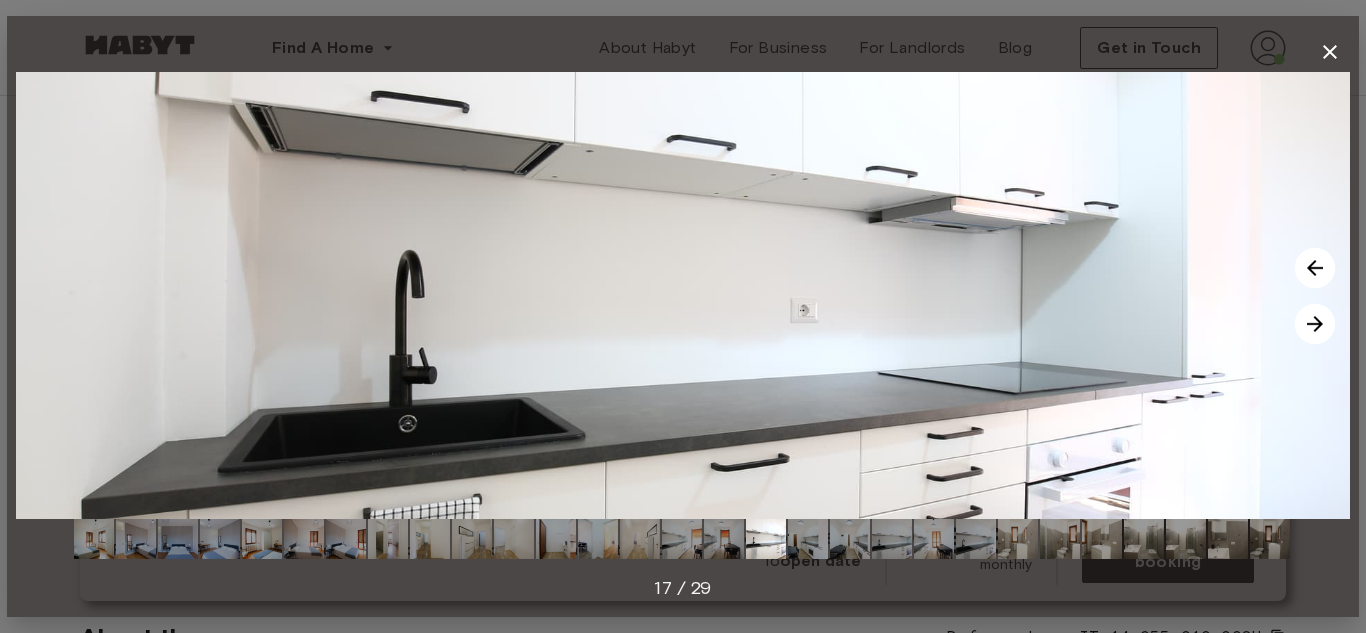 click at bounding box center [1315, 324] 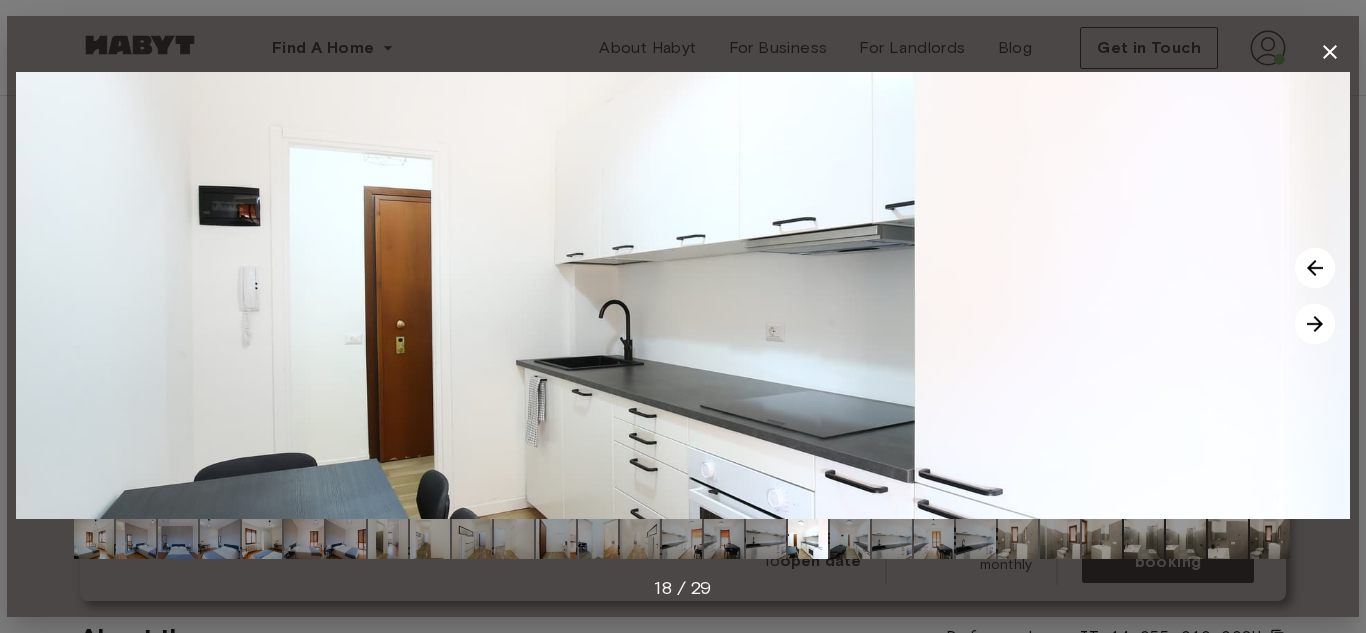 click at bounding box center (1315, 324) 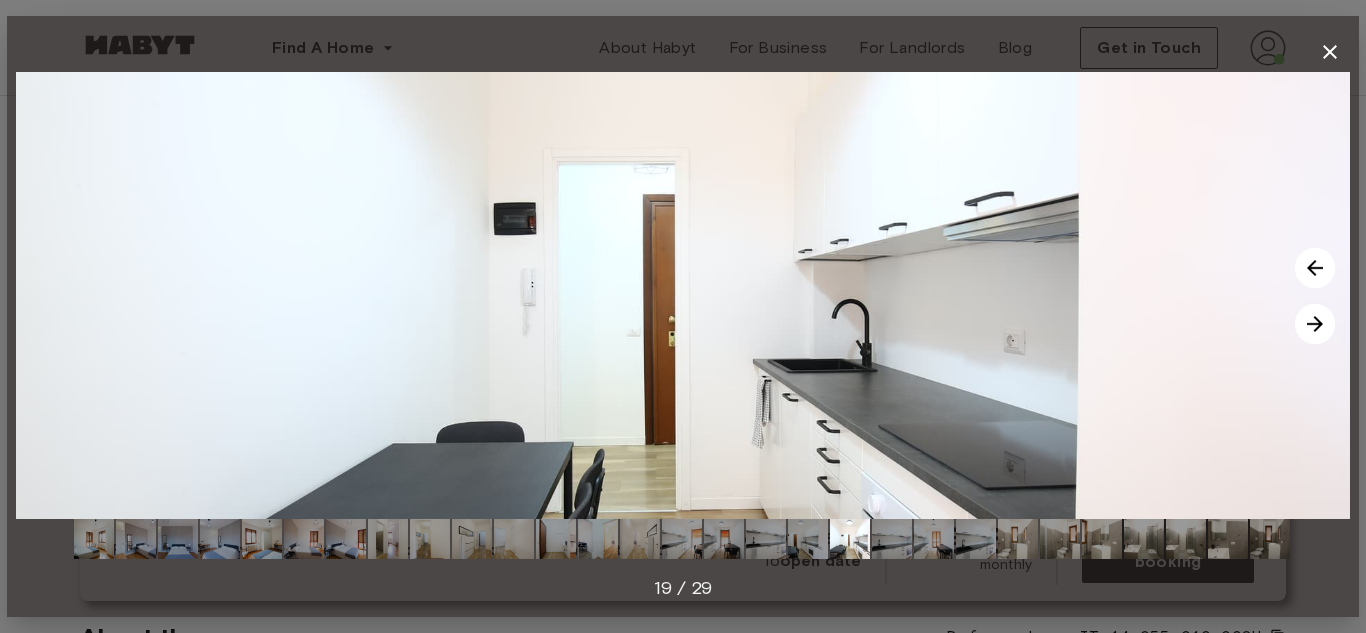 click at bounding box center [1315, 324] 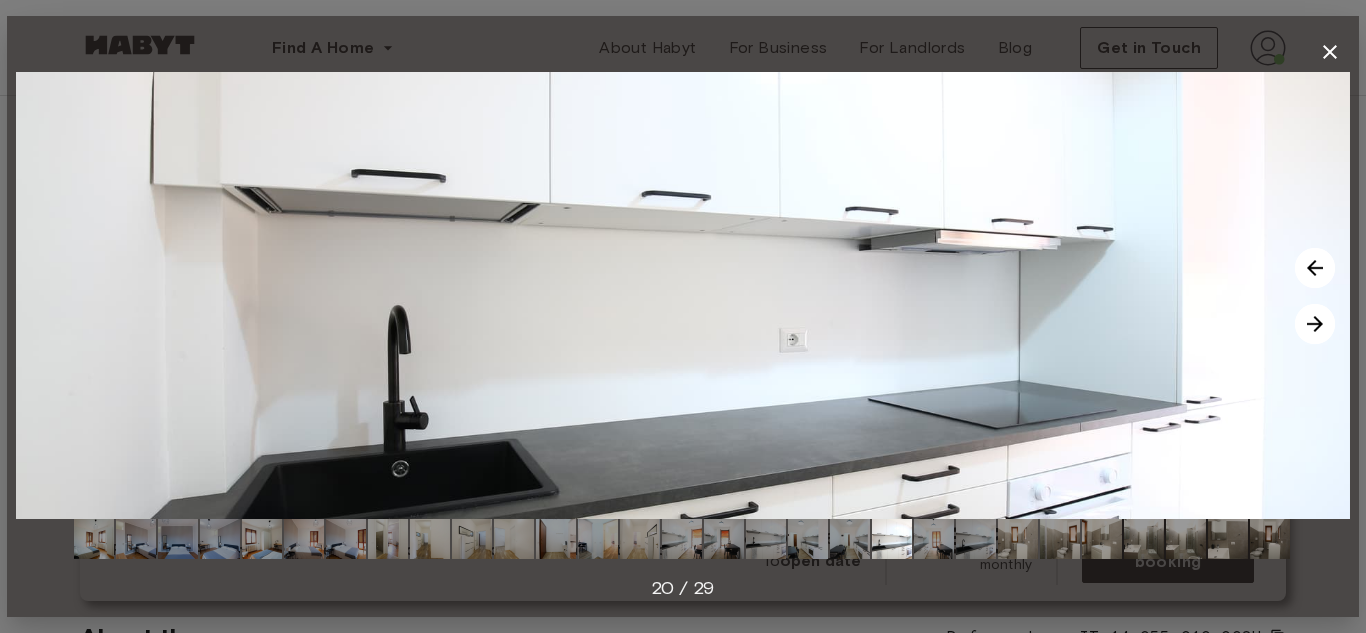 click at bounding box center [1315, 324] 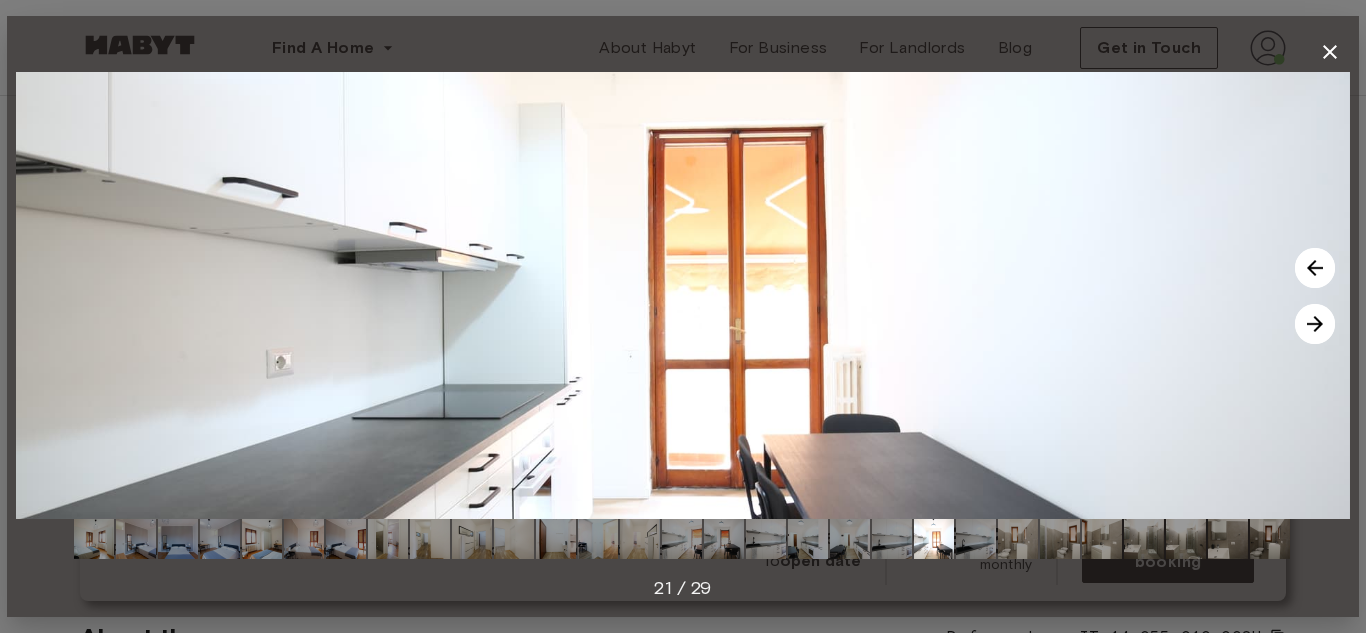 click at bounding box center (1315, 324) 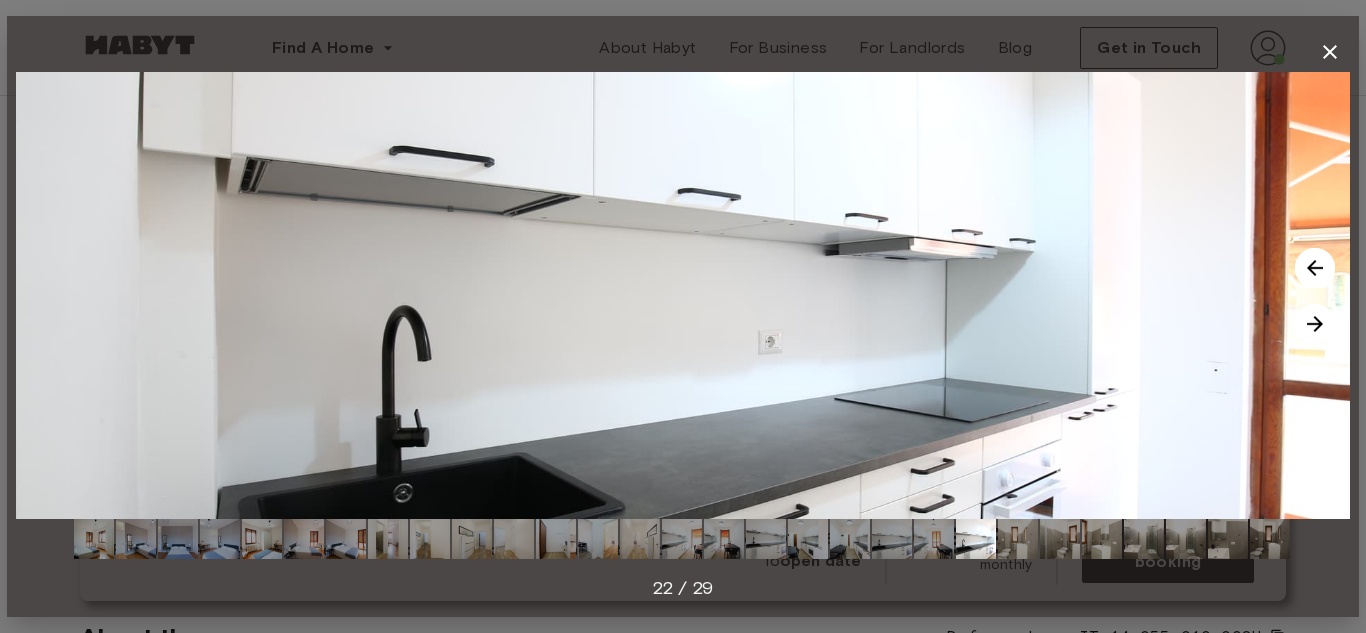 click at bounding box center (1315, 324) 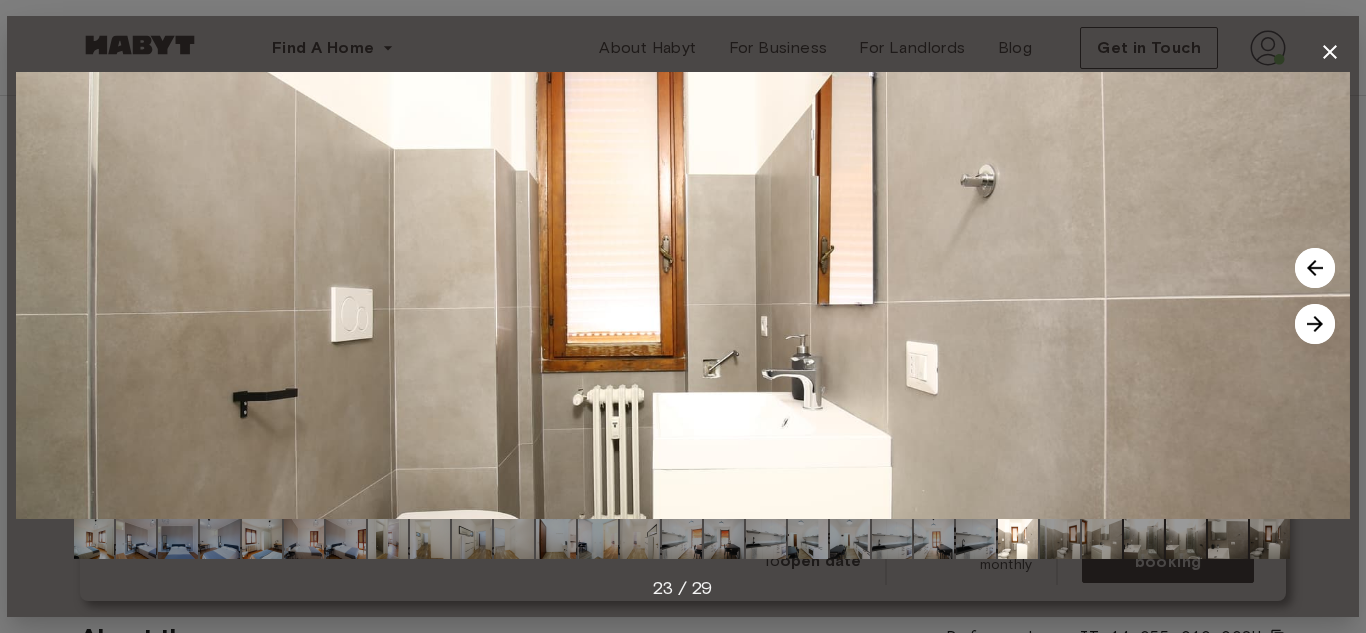 click at bounding box center (1315, 324) 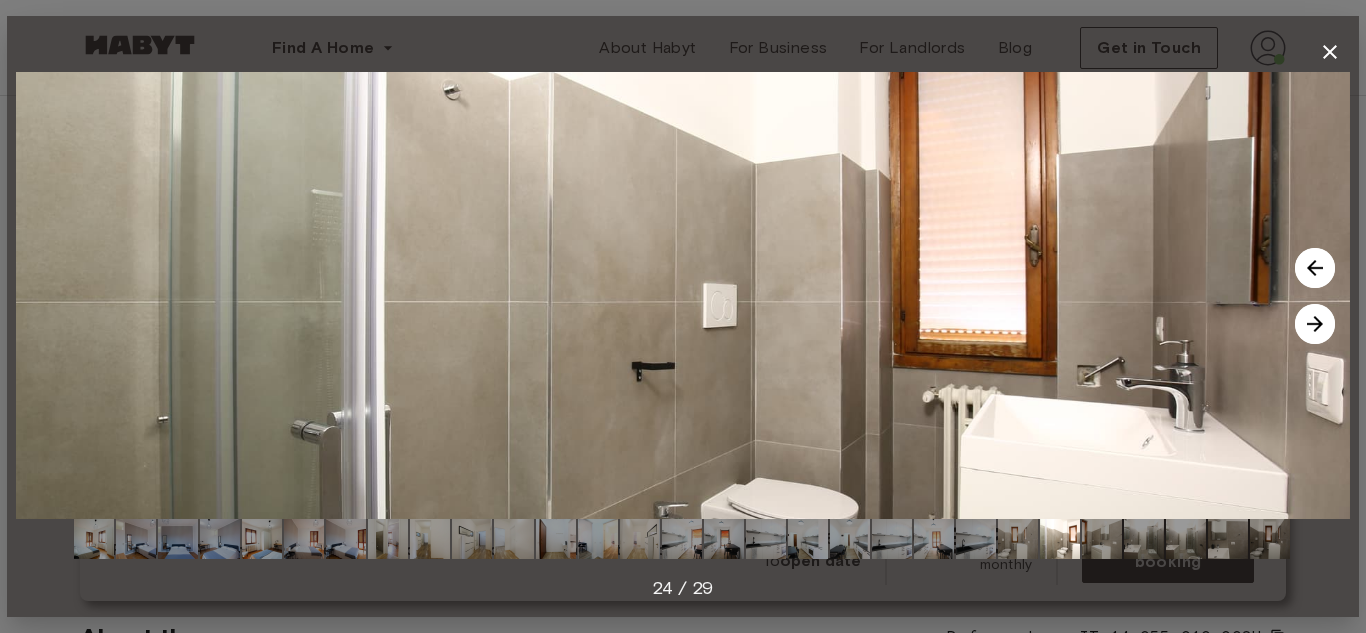 click at bounding box center [1315, 324] 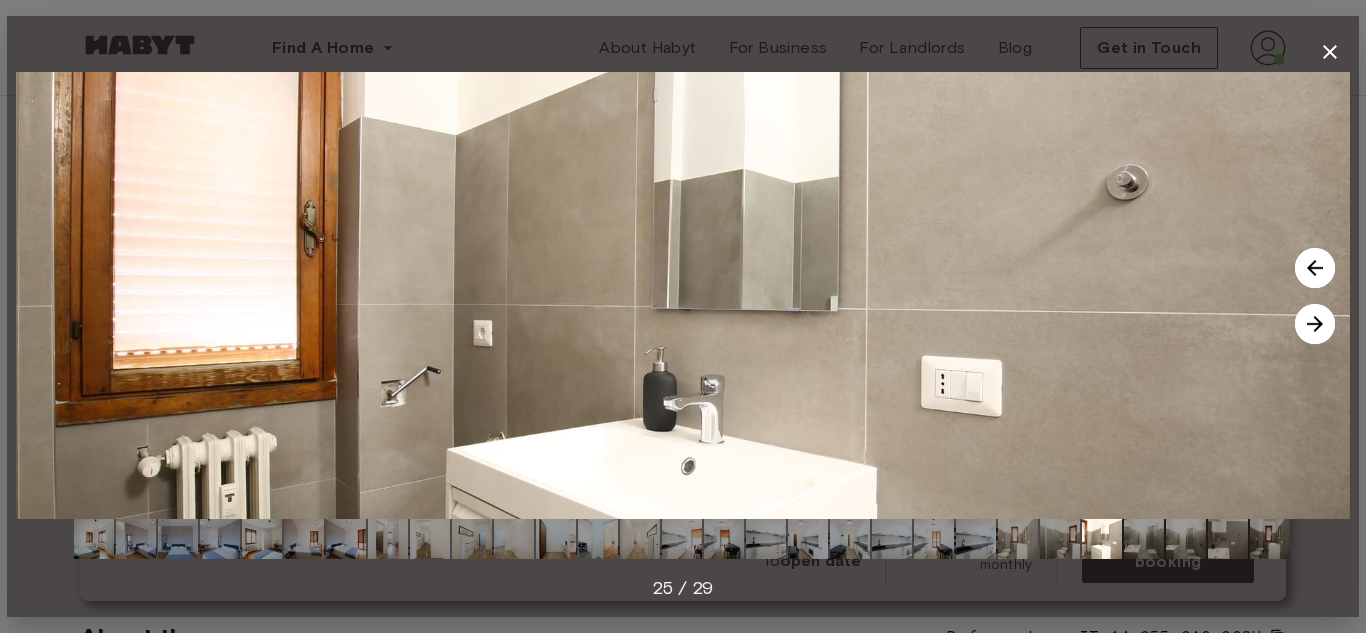 click at bounding box center (1315, 324) 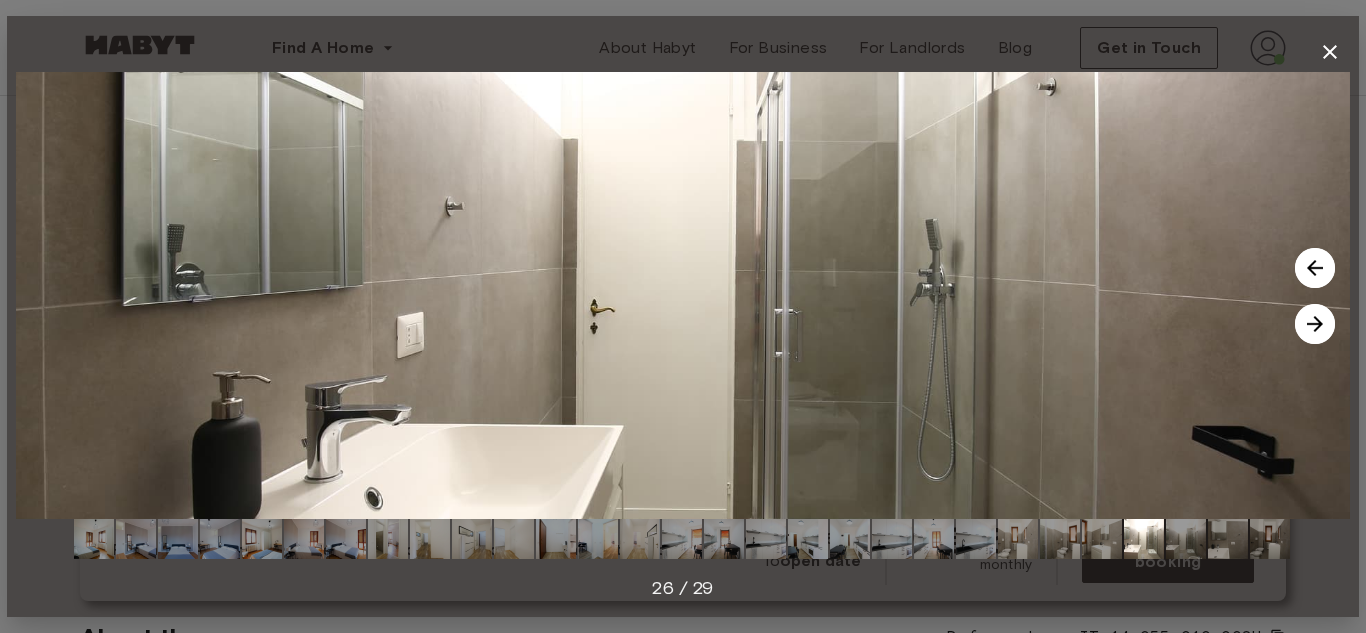 click at bounding box center [1315, 324] 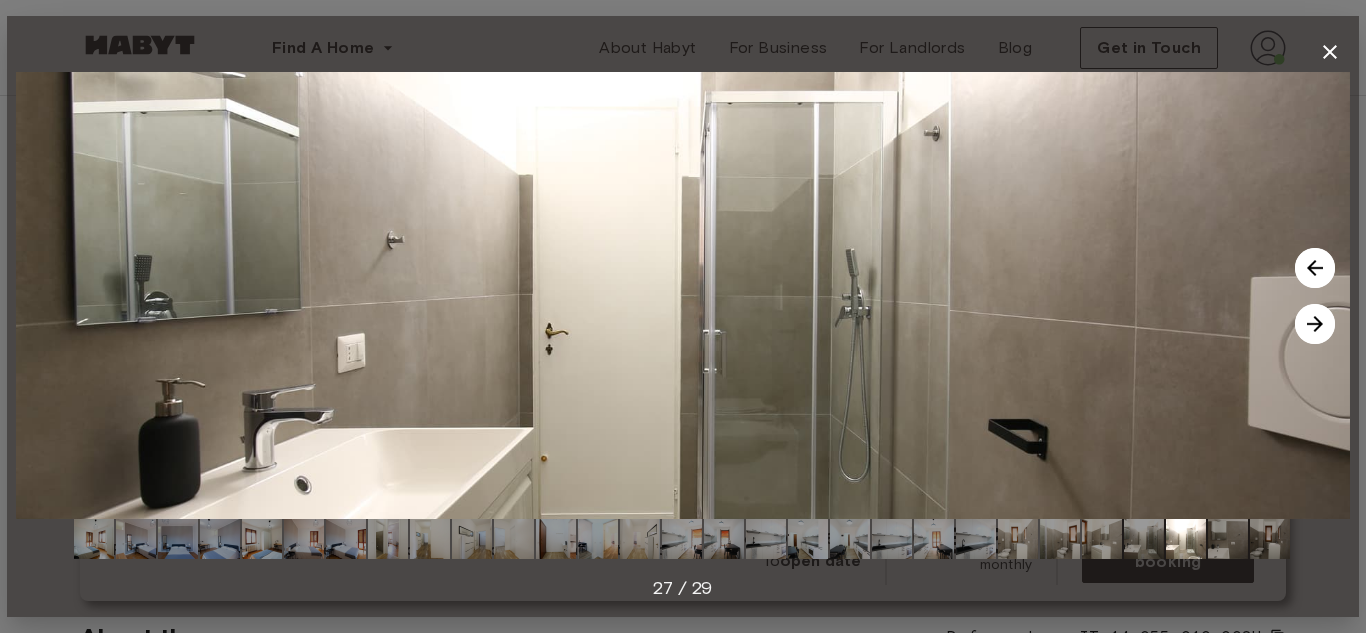 click at bounding box center [1315, 324] 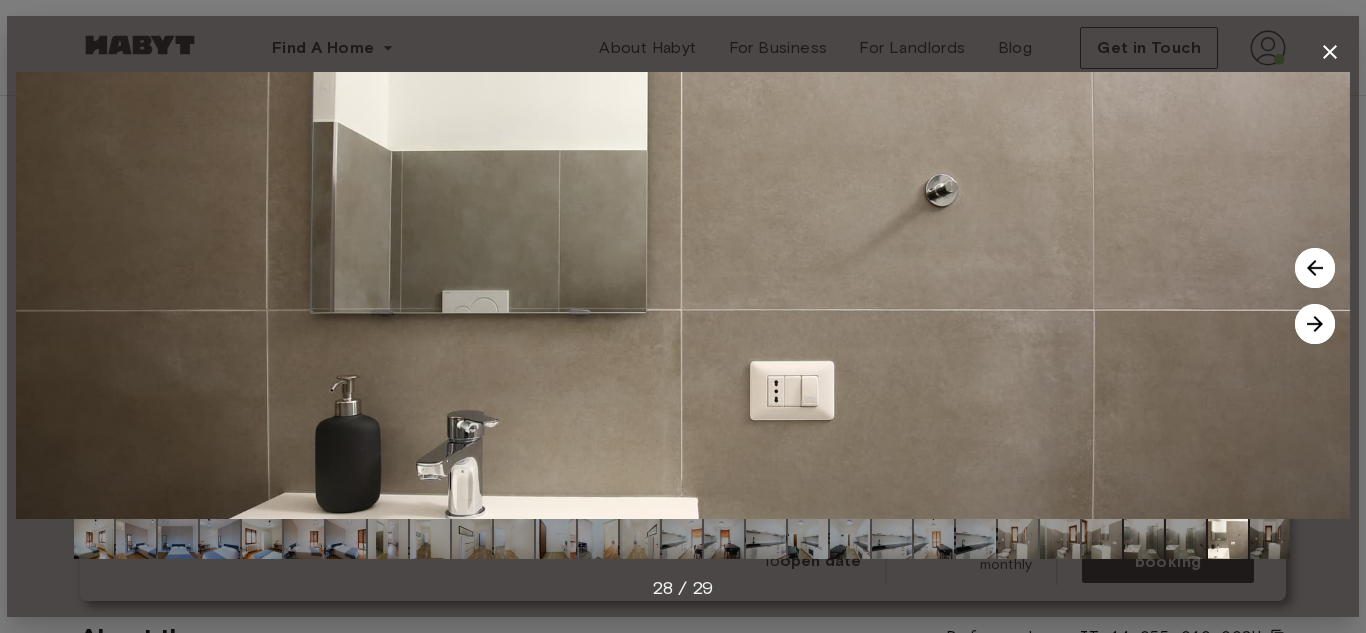 click at bounding box center [1315, 324] 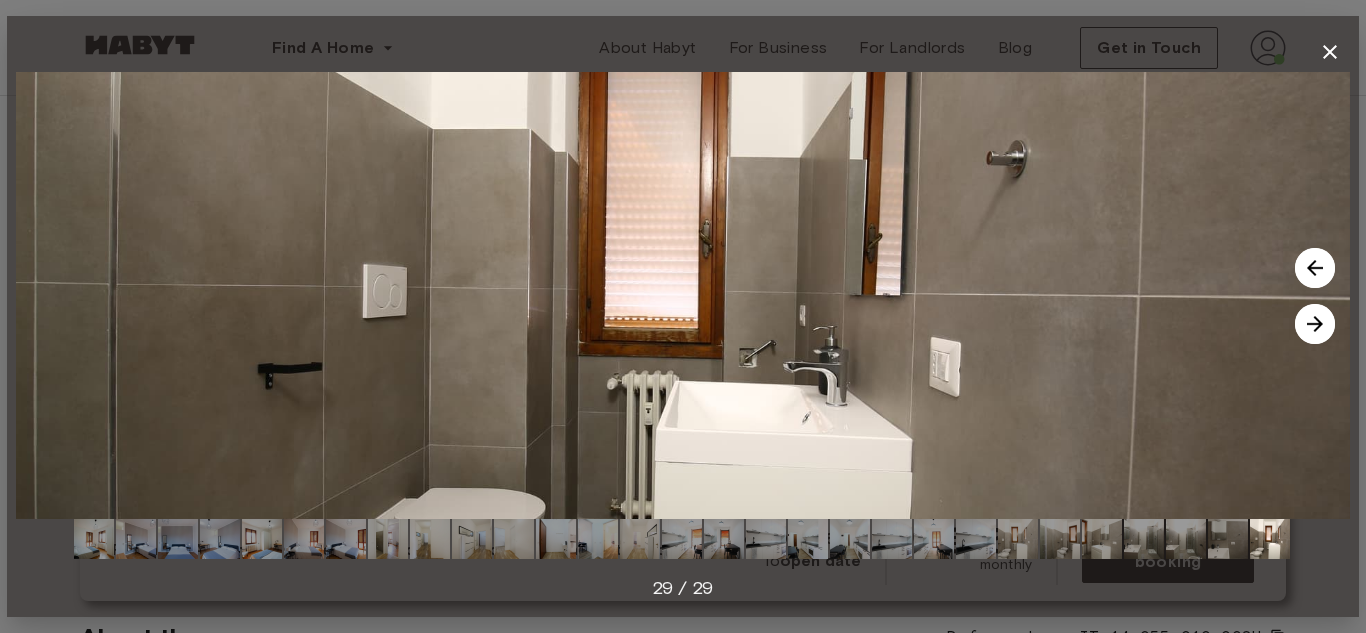 click at bounding box center [1315, 324] 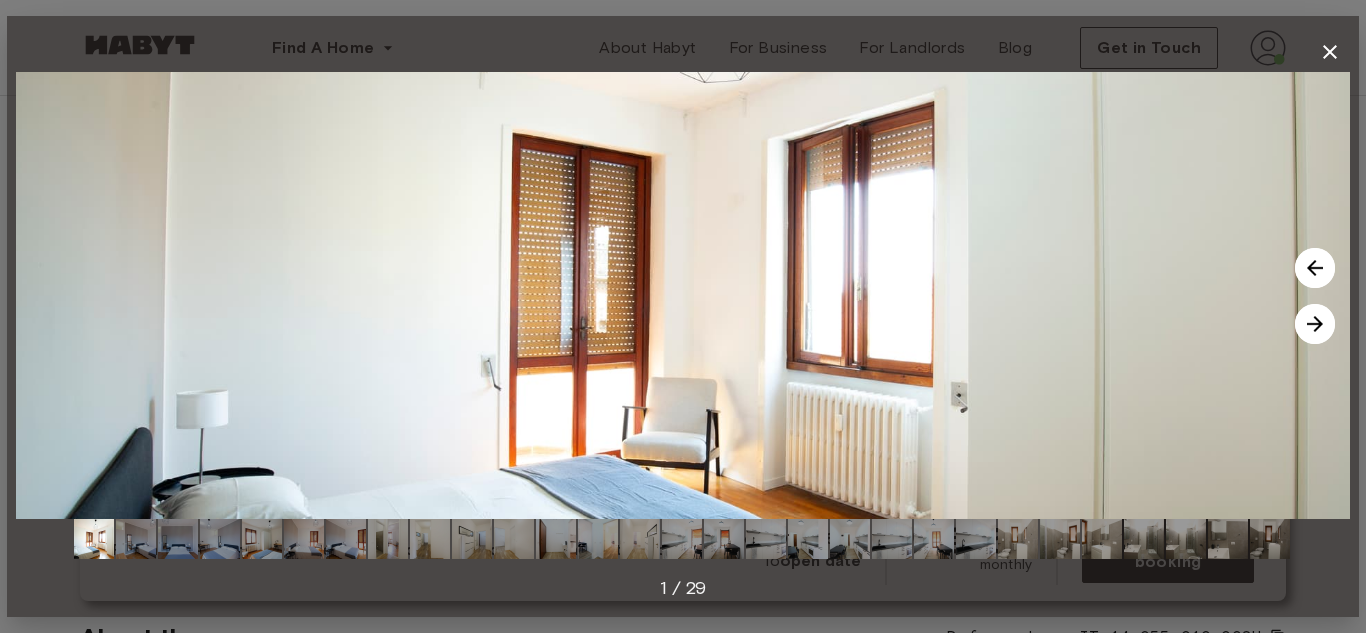 click at bounding box center (1315, 324) 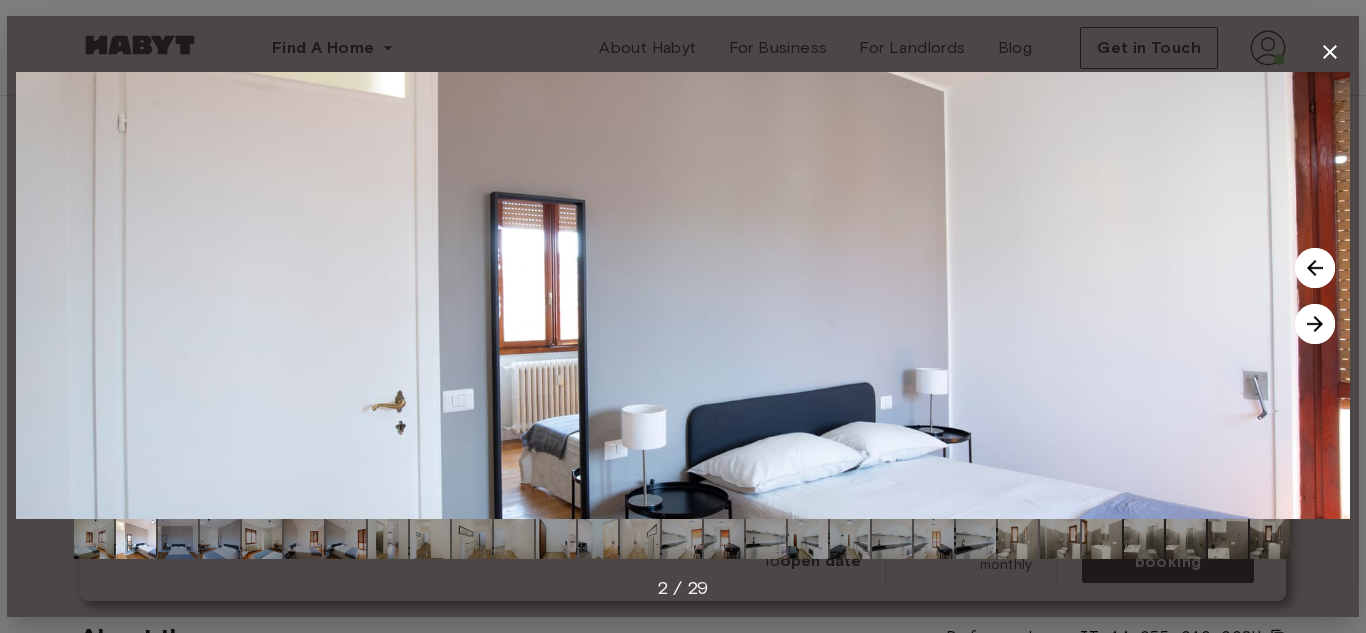 click at bounding box center (1315, 324) 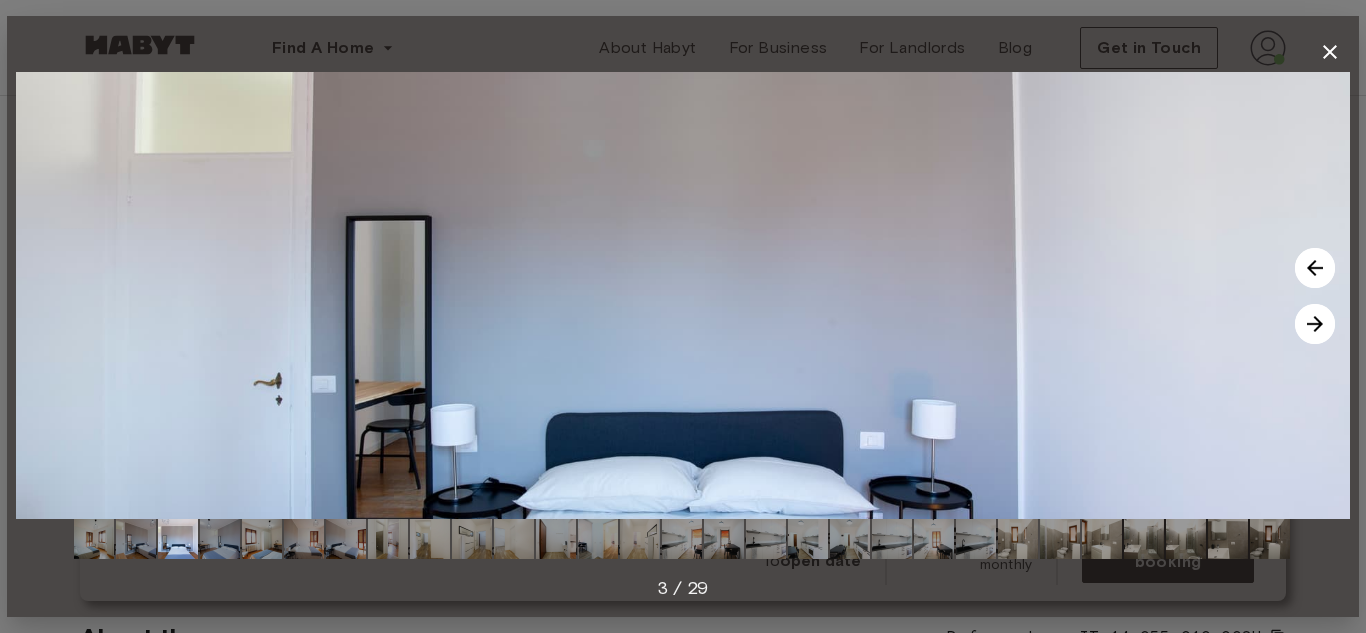 click at bounding box center (1315, 324) 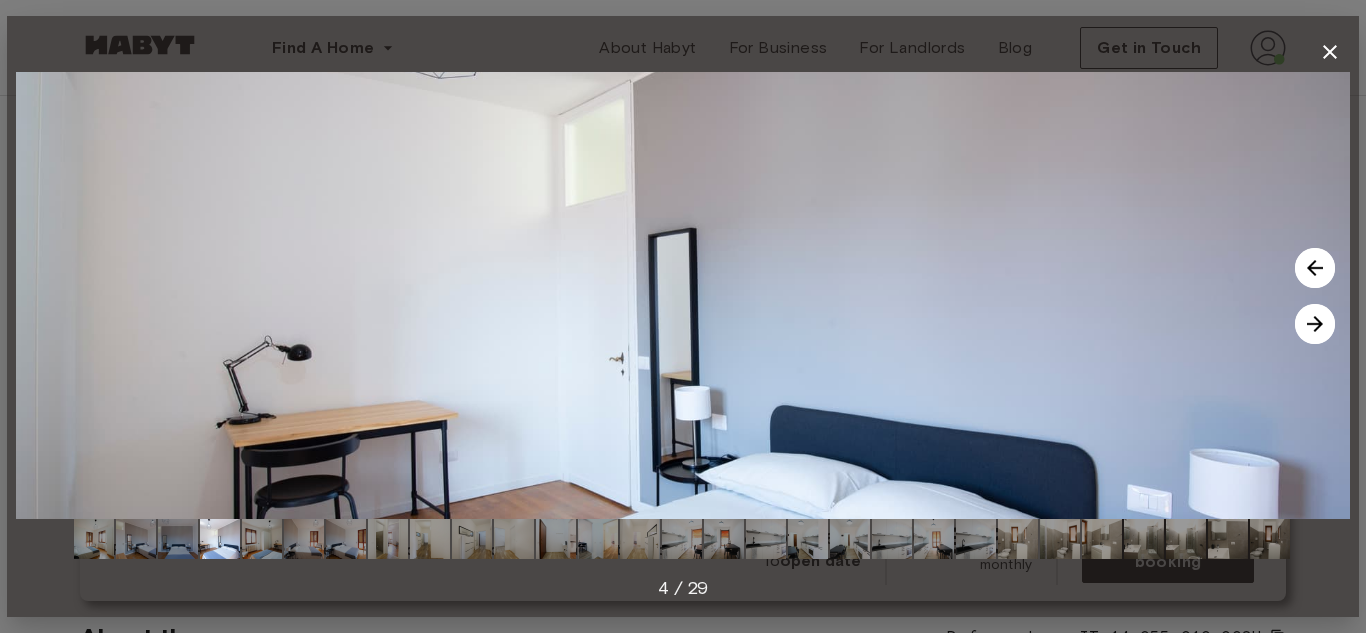 click at bounding box center [1315, 324] 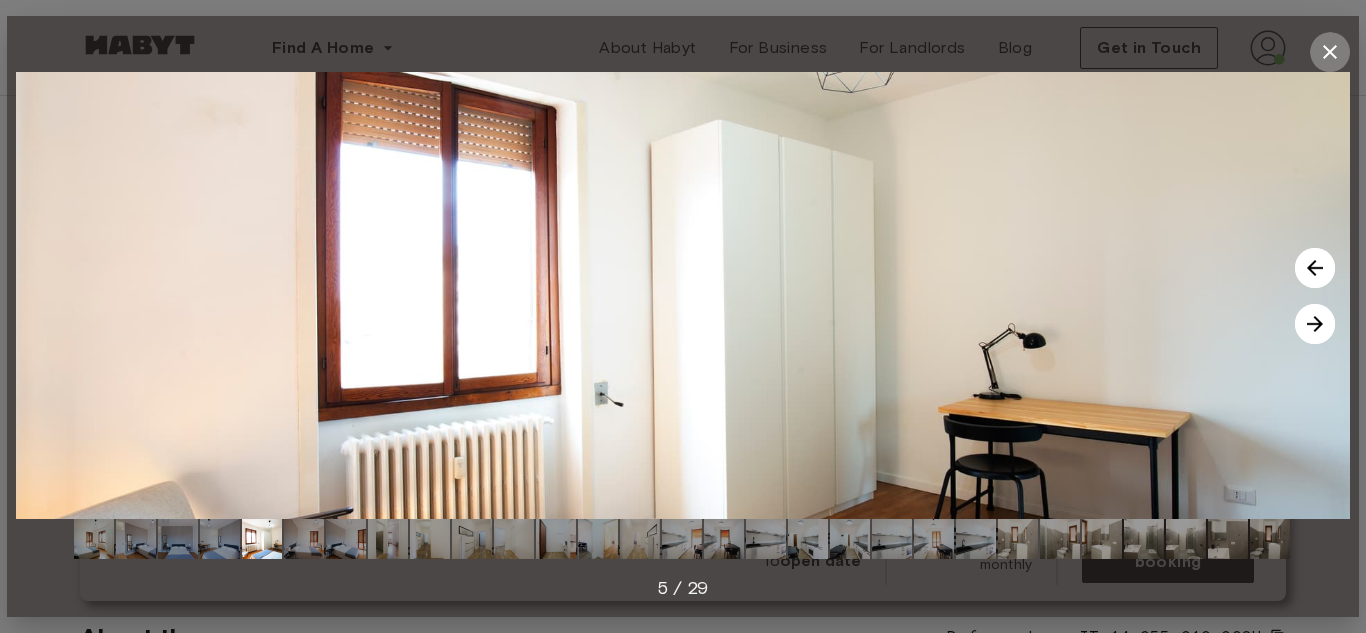 click 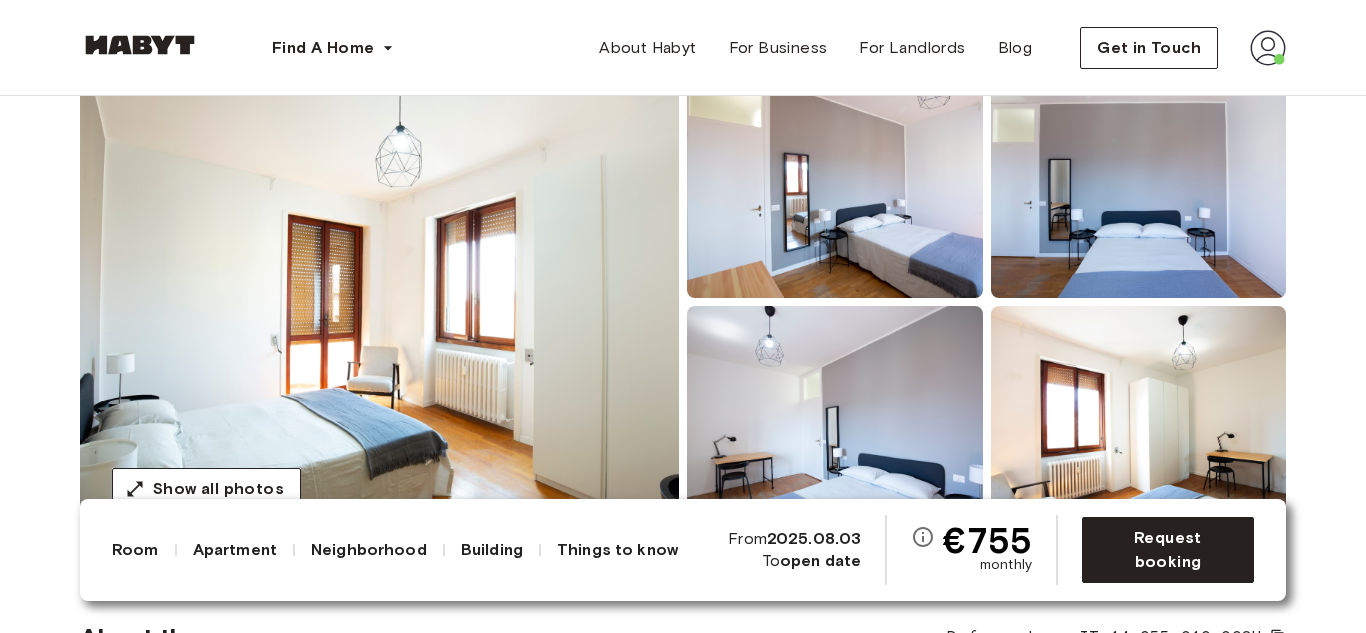 click on "Show all photos" at bounding box center [683, 302] 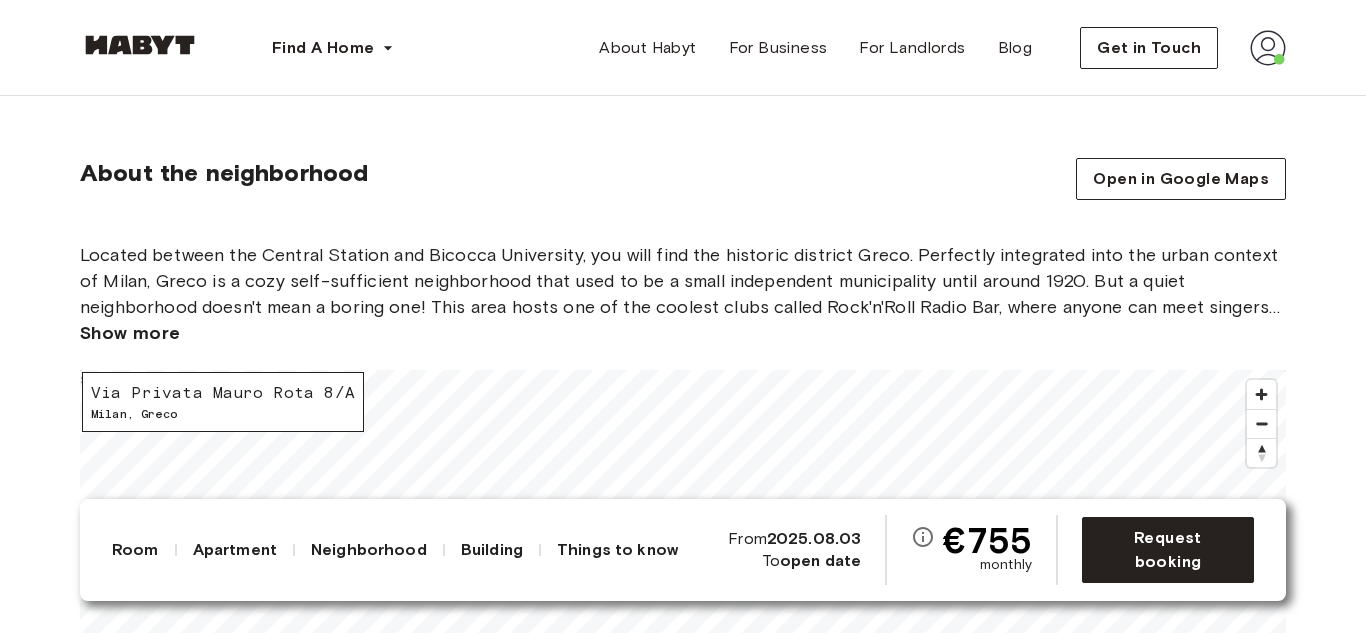 click on "About the neighborhood Open in Google Maps" at bounding box center (683, 179) 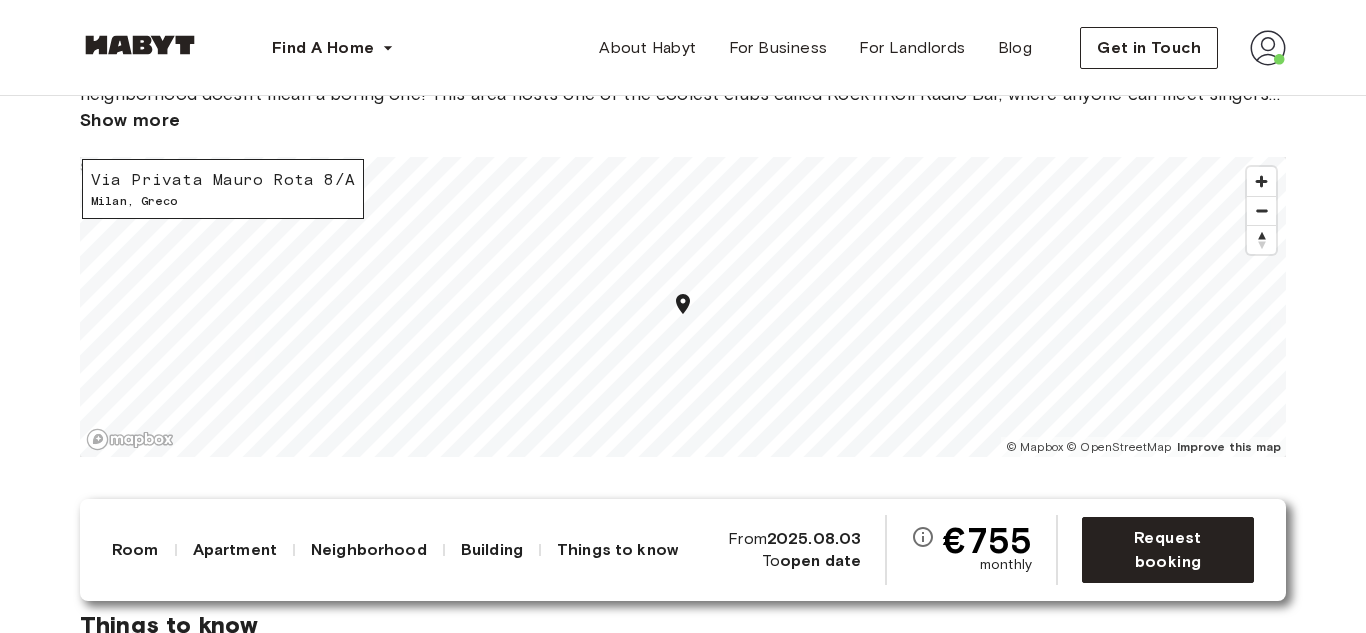 scroll, scrollTop: 2775, scrollLeft: 0, axis: vertical 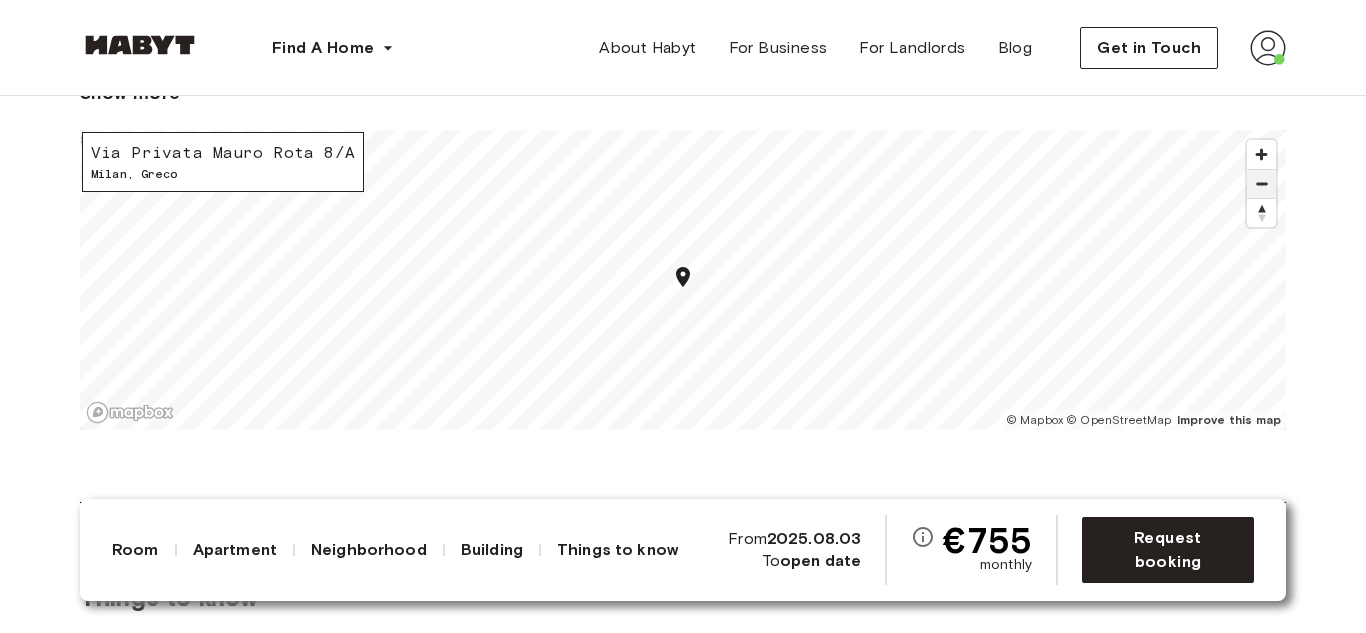 click at bounding box center (1261, 184) 